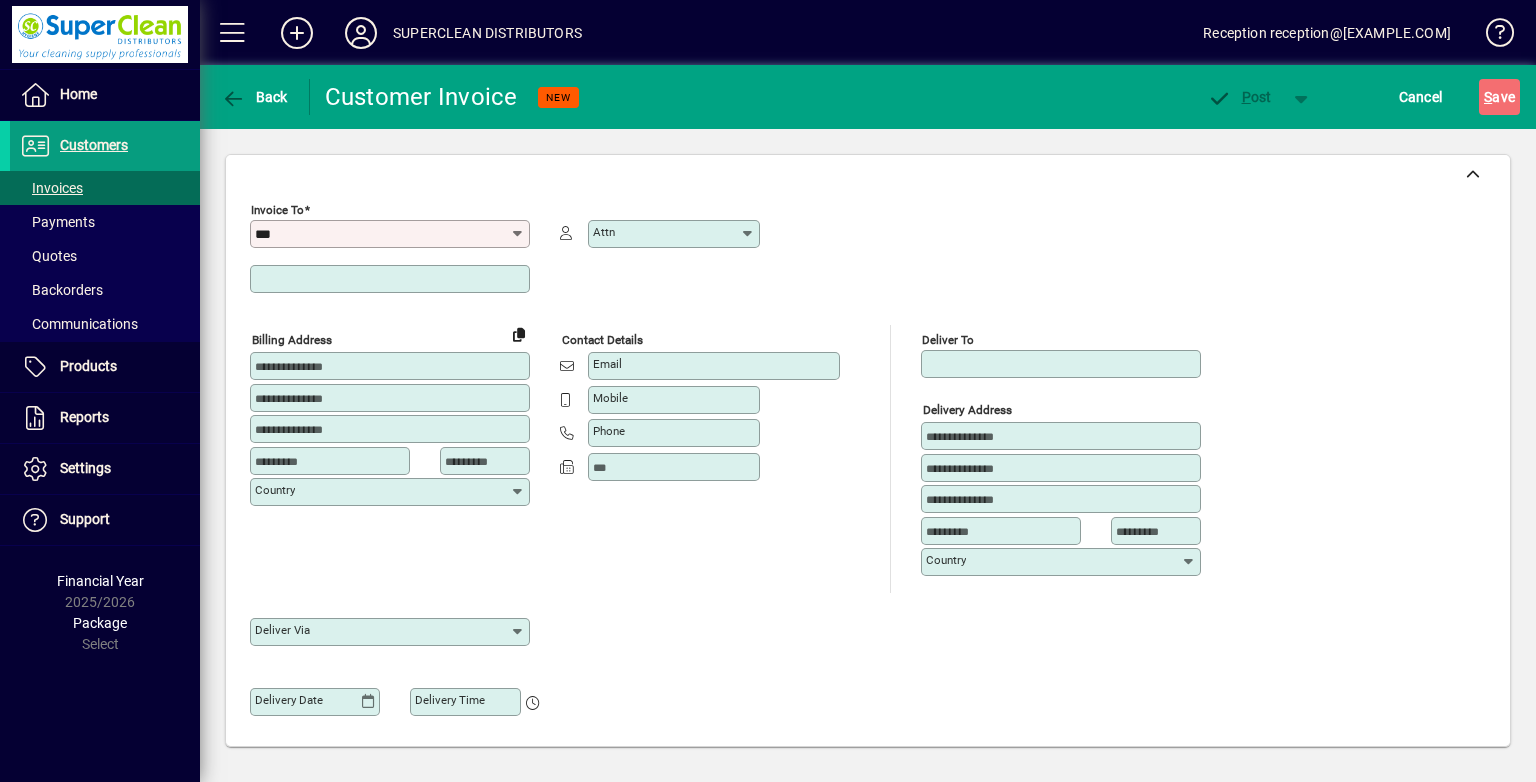 scroll, scrollTop: 0, scrollLeft: 0, axis: both 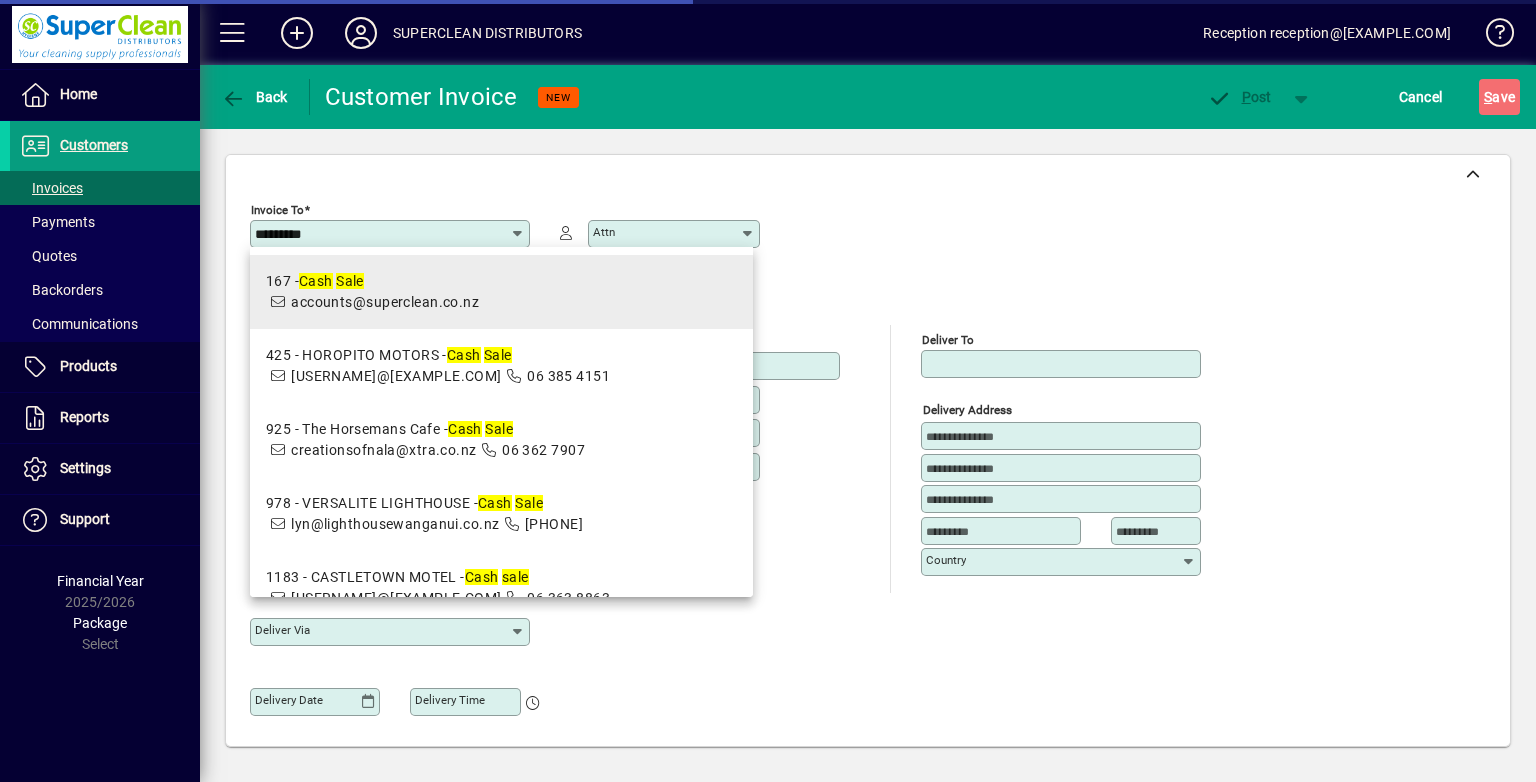 click on "167 - Cash Sale accounts@example.com" at bounding box center (501, 292) 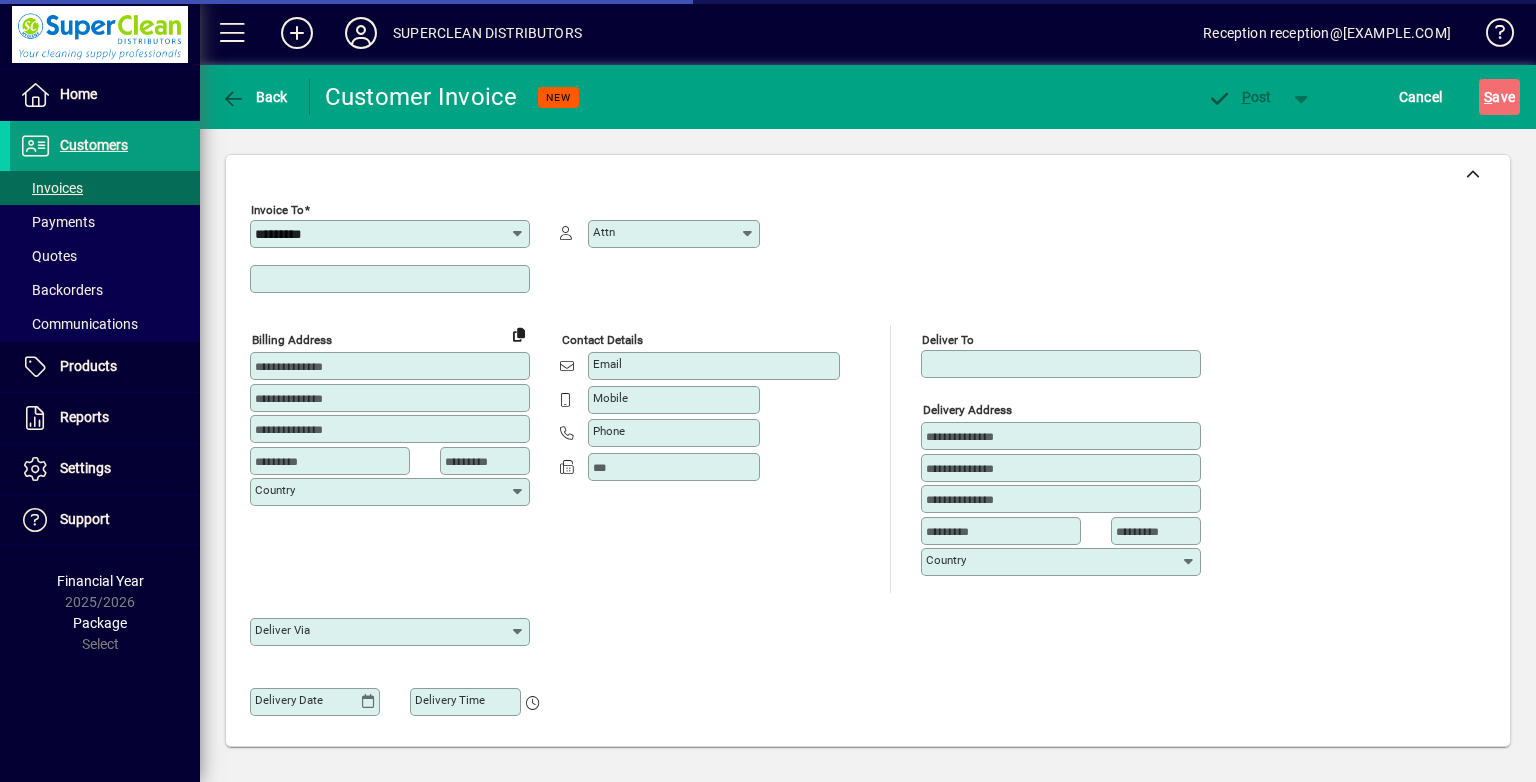 type on "**********" 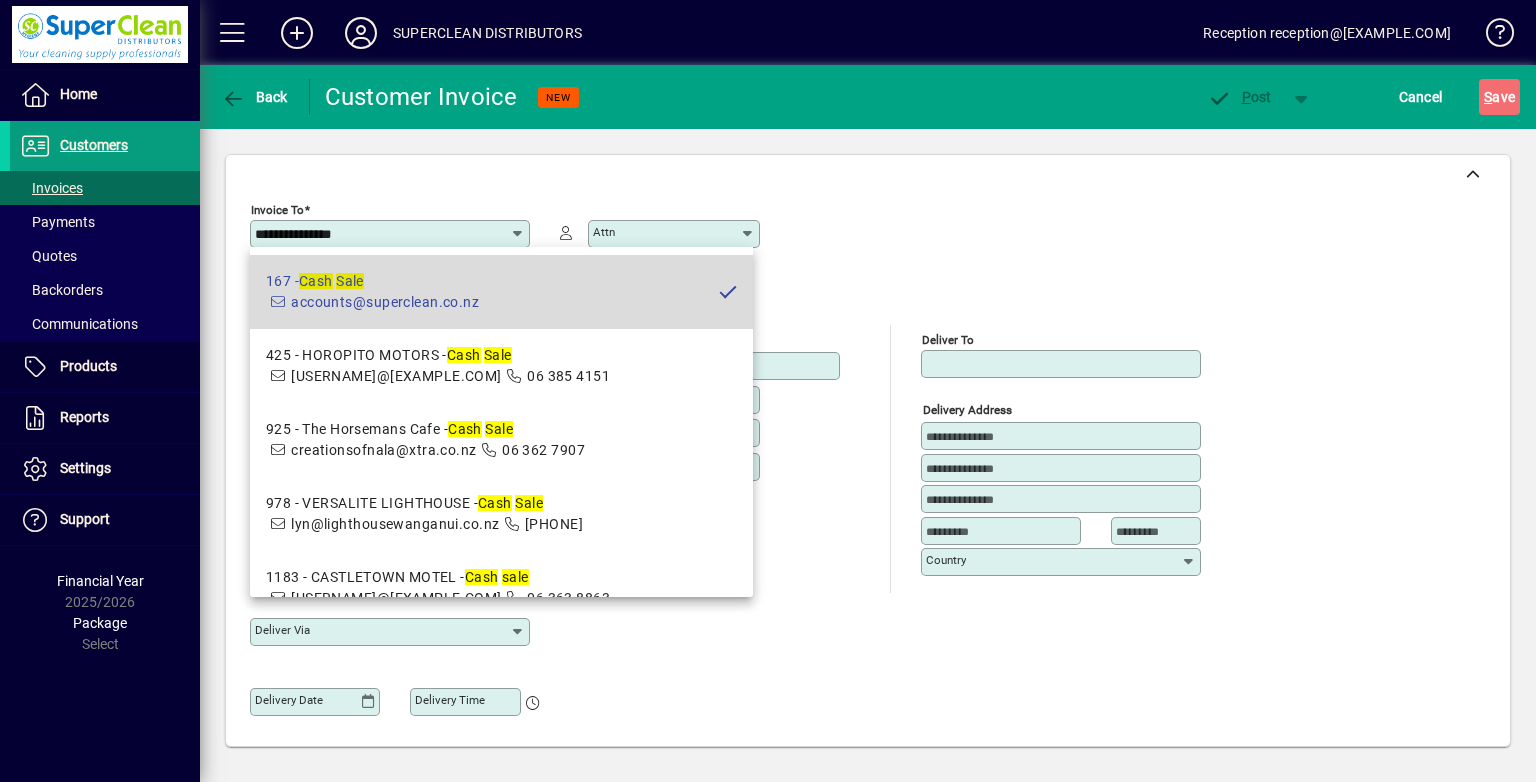 type on "**********" 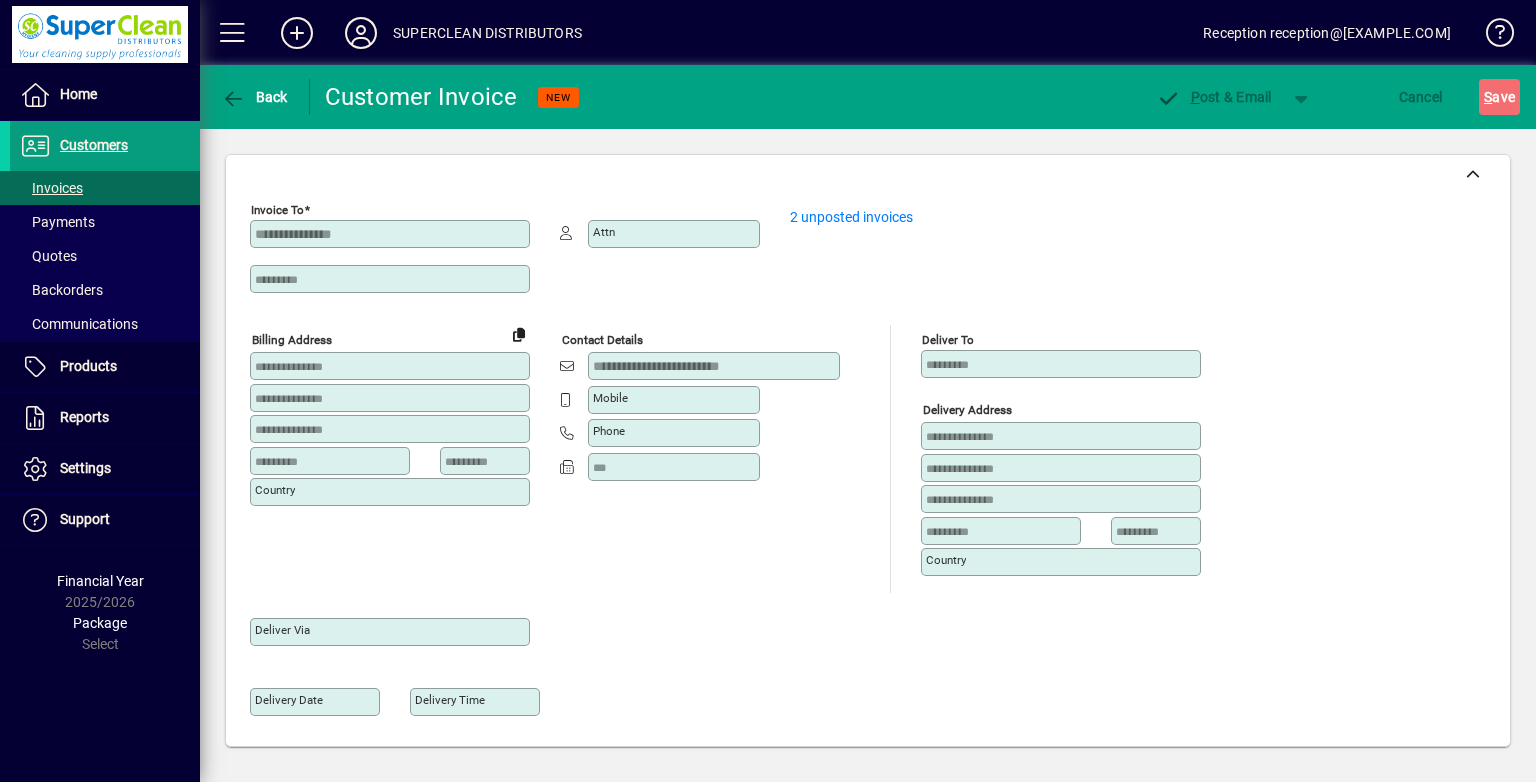type on "**********" 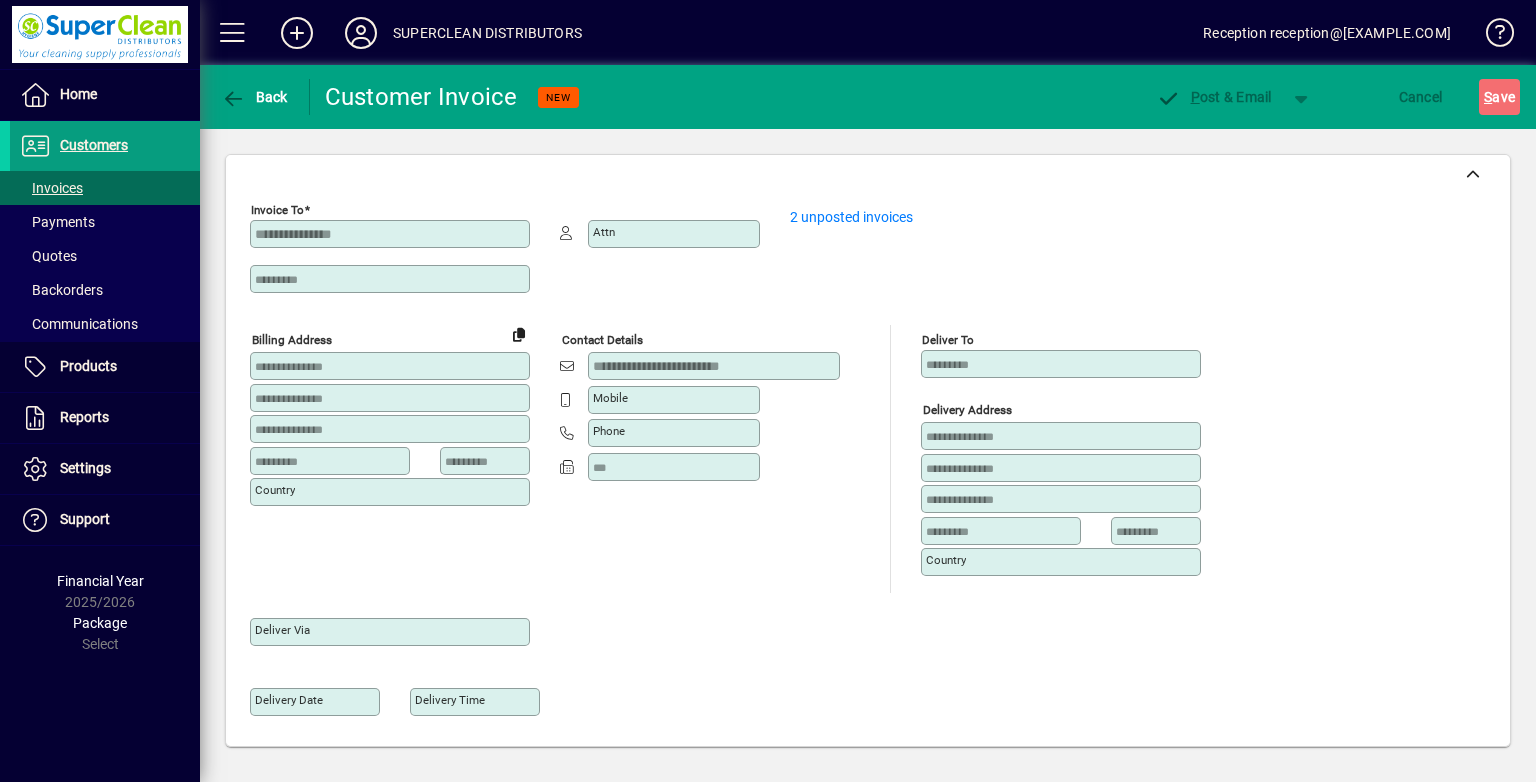 type on "**********" 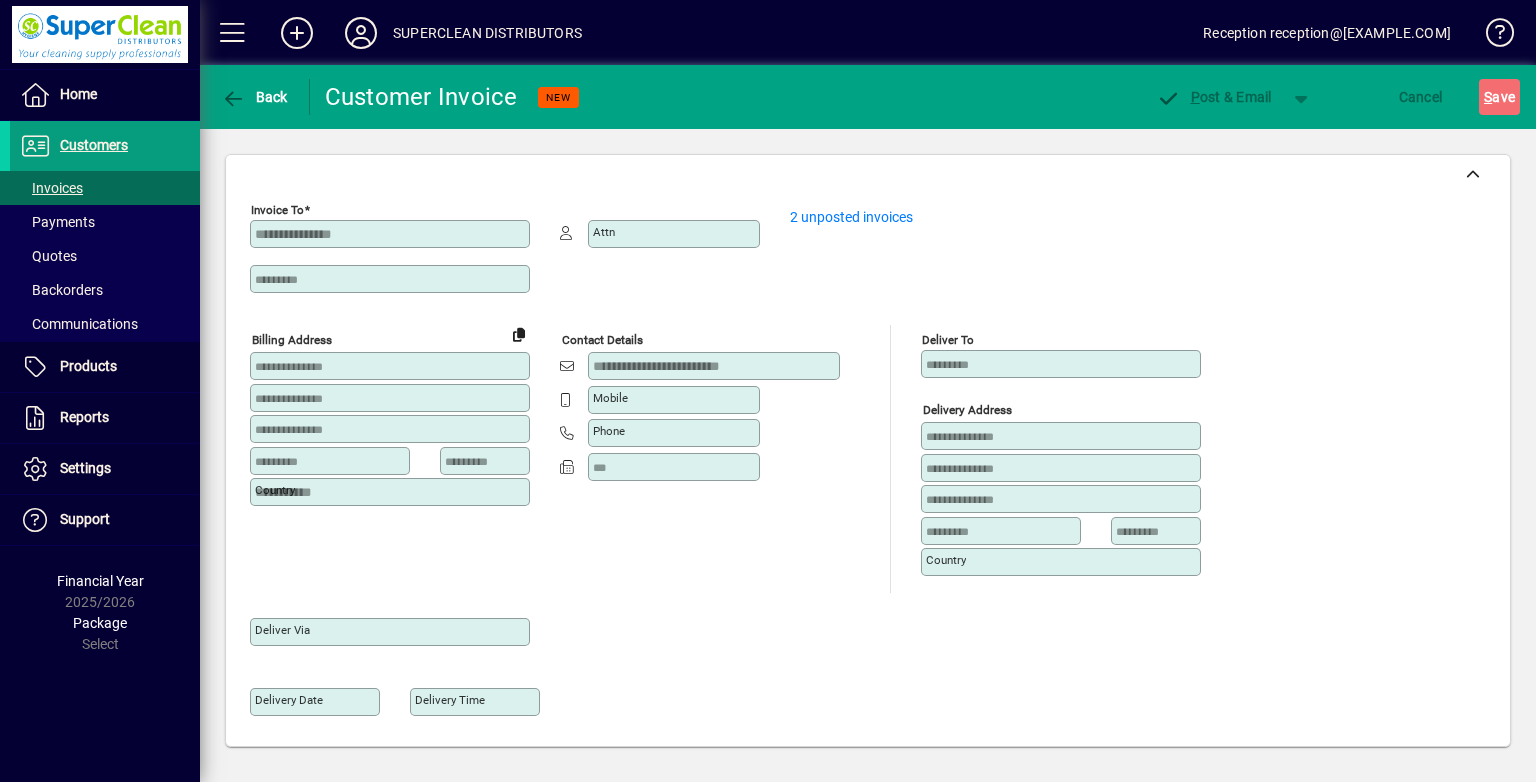 type on "******" 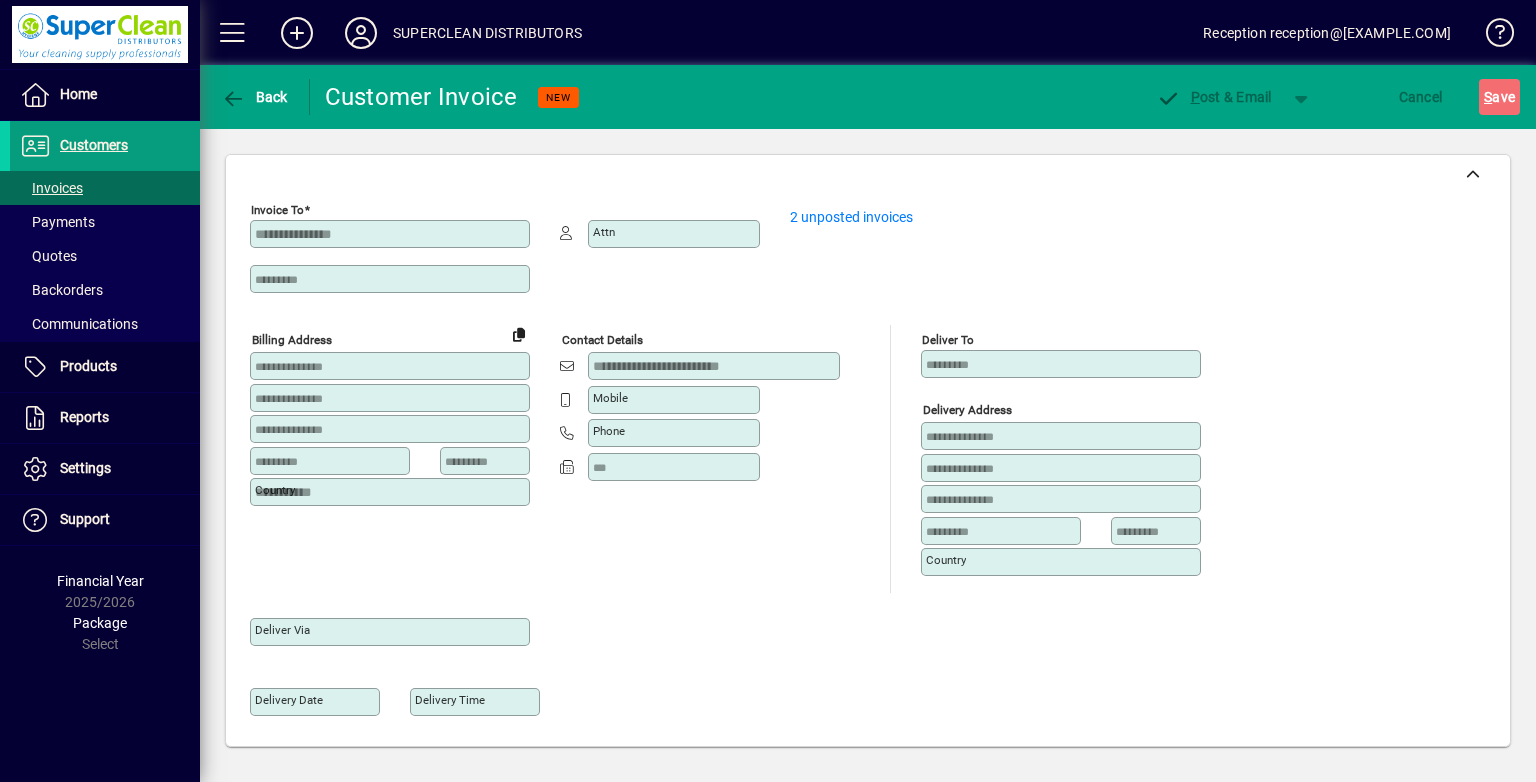 type on "**********" 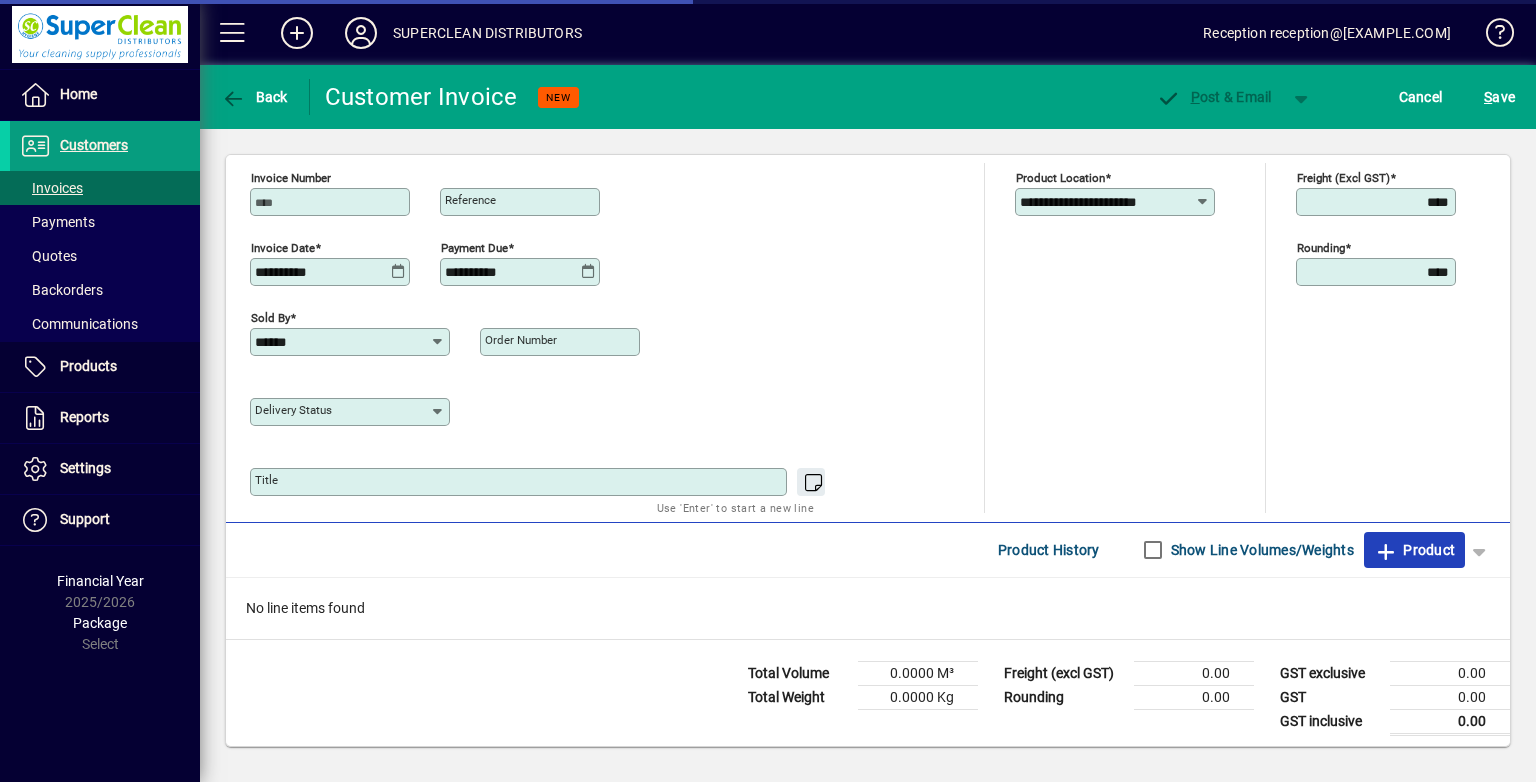 click on "Product" 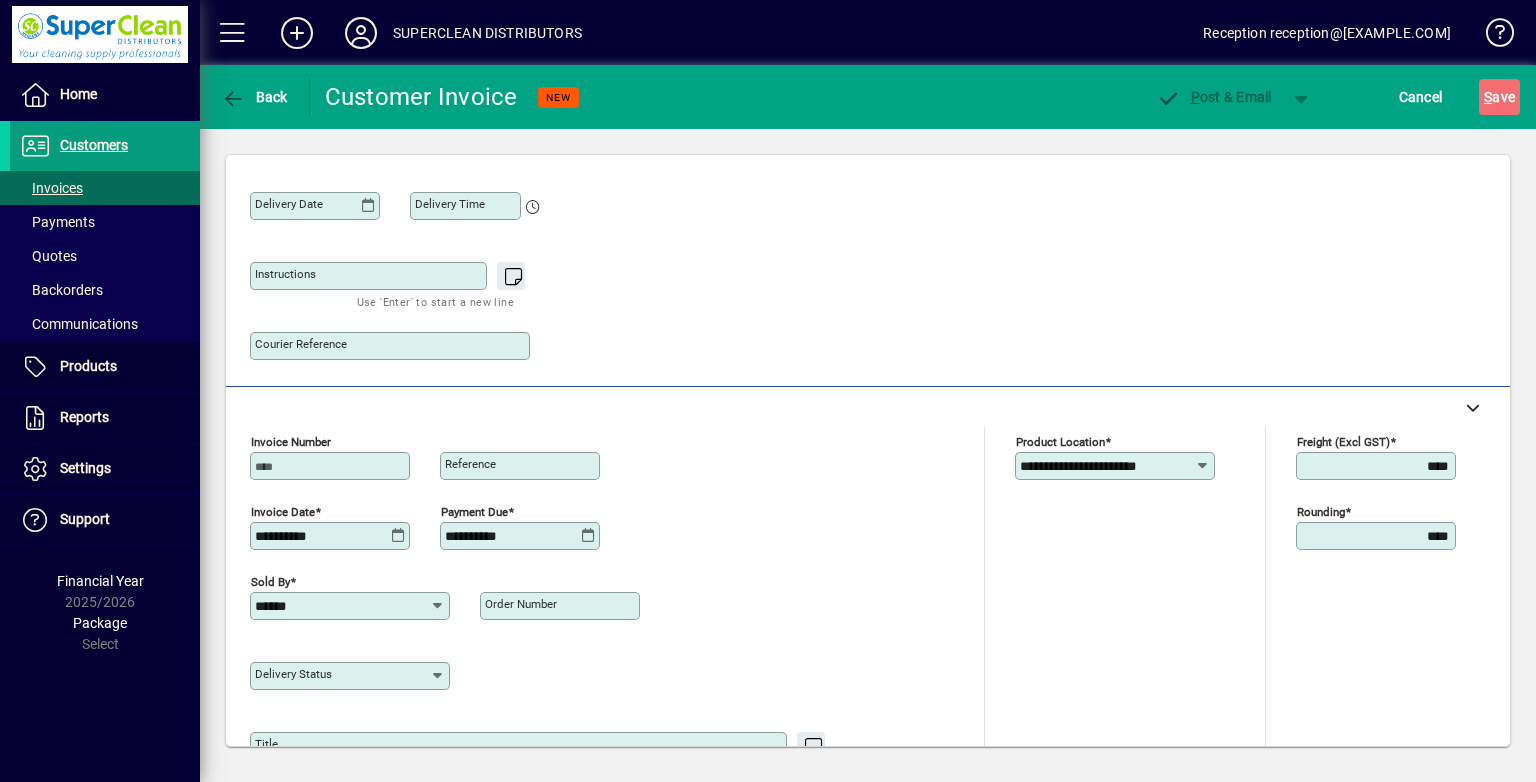 scroll, scrollTop: 44, scrollLeft: 0, axis: vertical 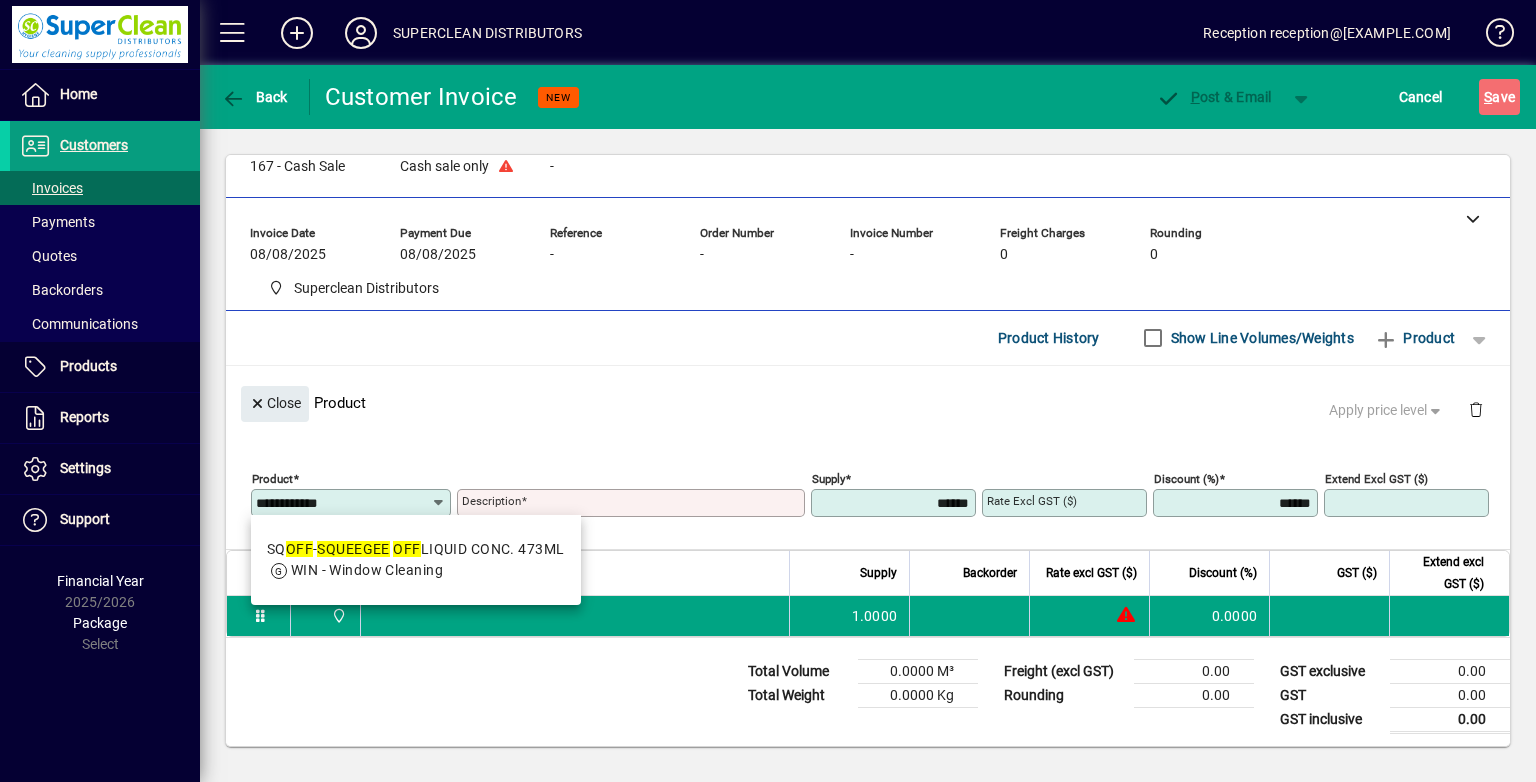type on "**********" 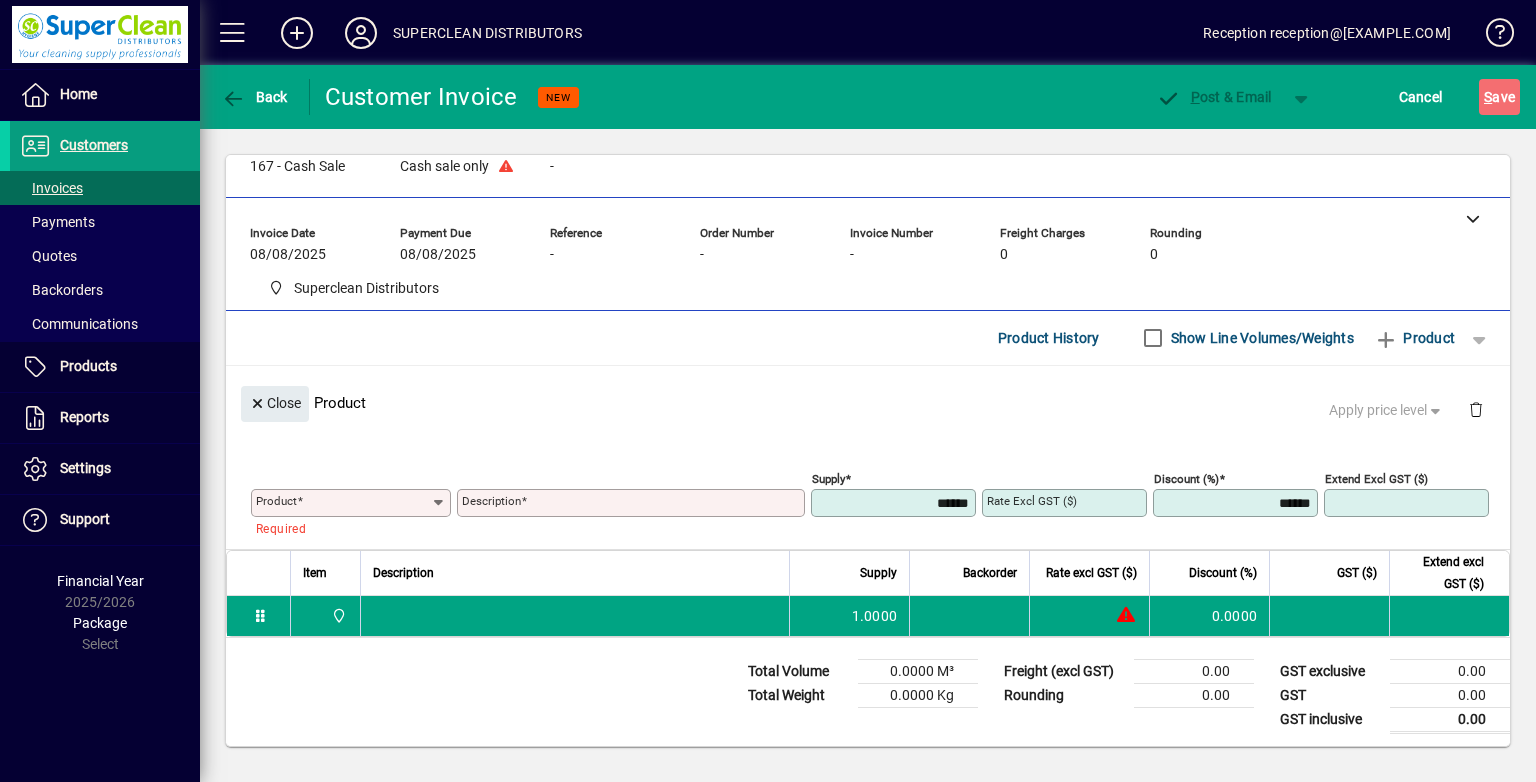 click on "Product" 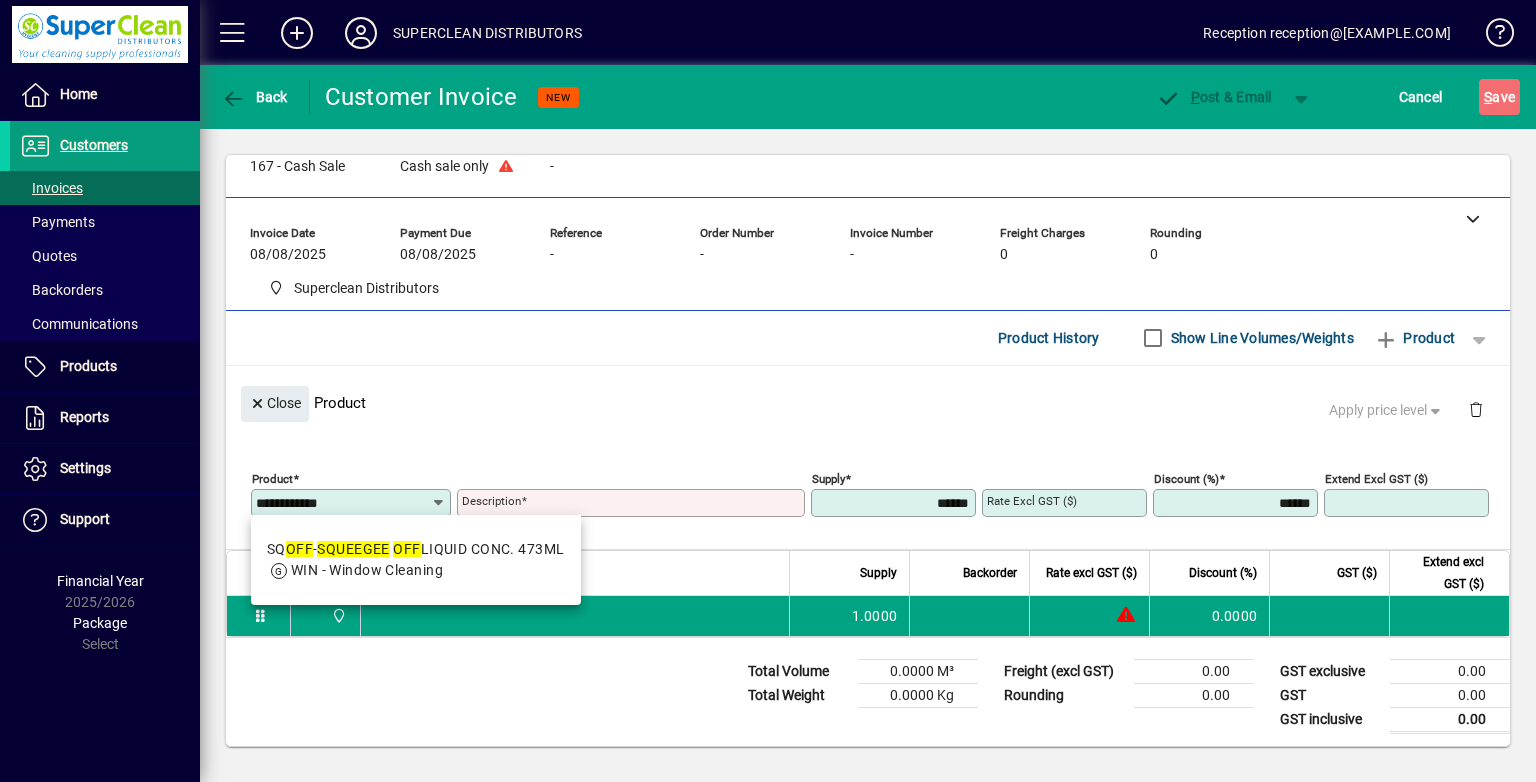 click on "SQ OFF  -  SQUEEGEE   OFF  LIQUID CONC. 473ML WIN - Window Cleaning" at bounding box center (416, 560) 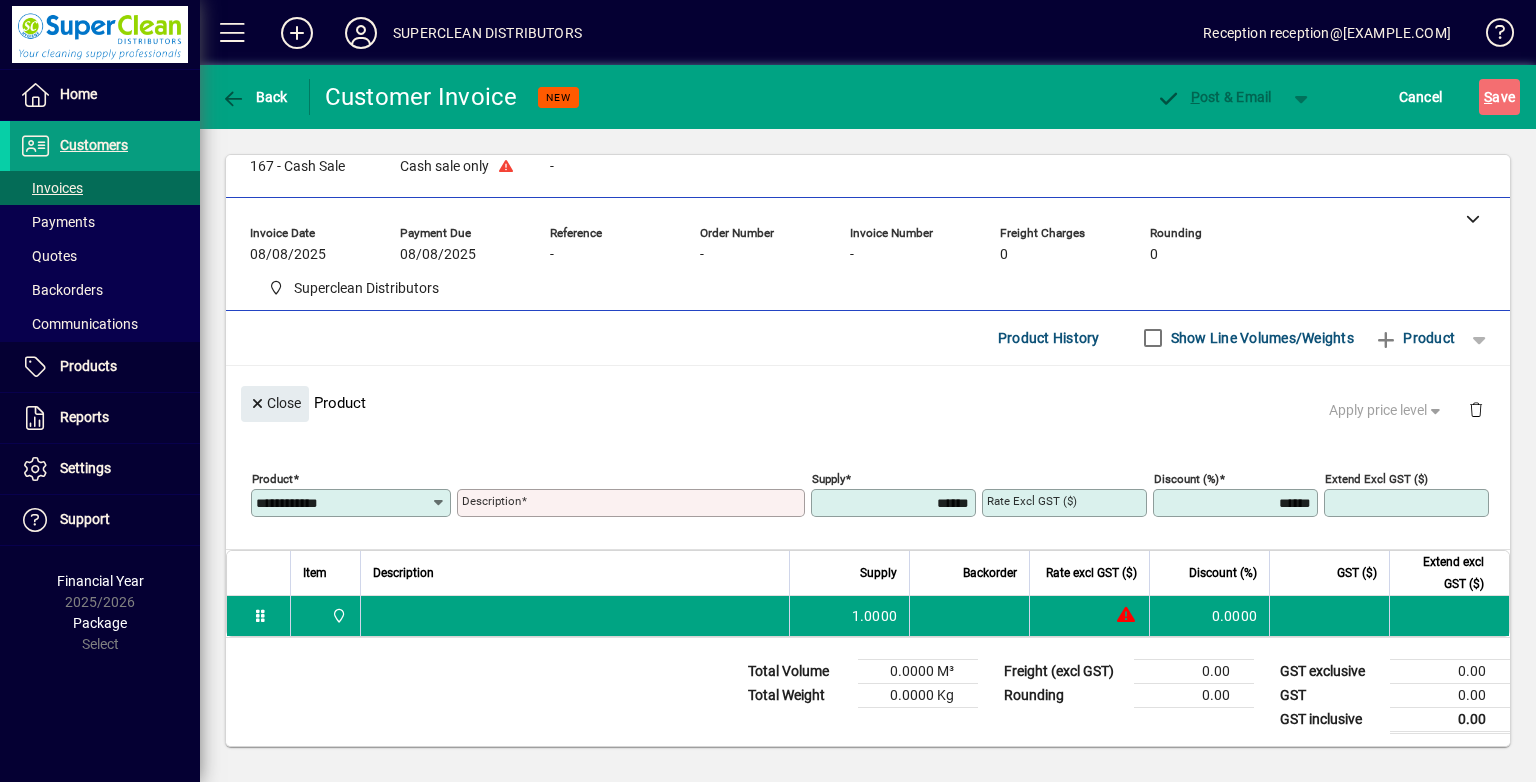 type on "*****" 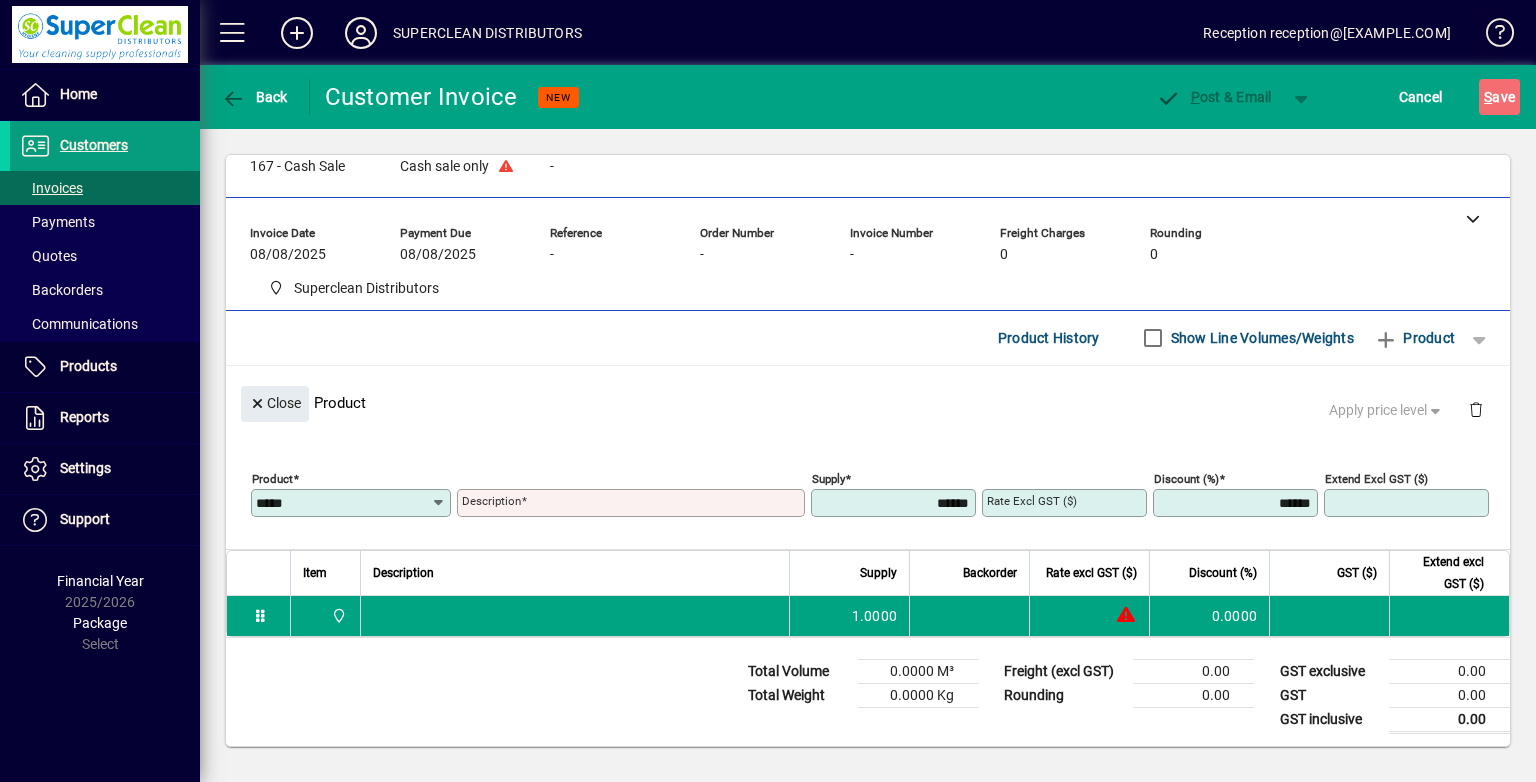 type on "**********" 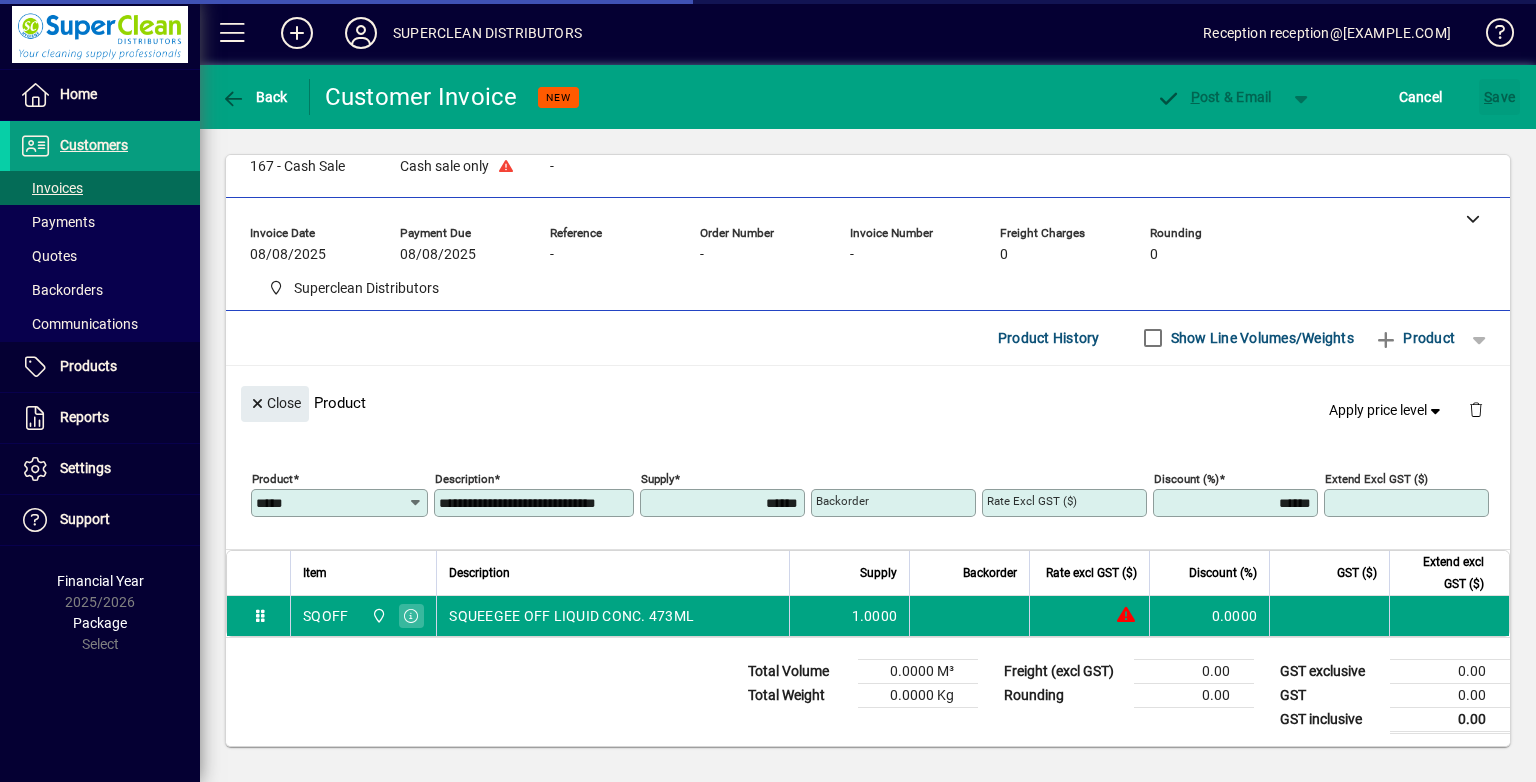 type on "*******" 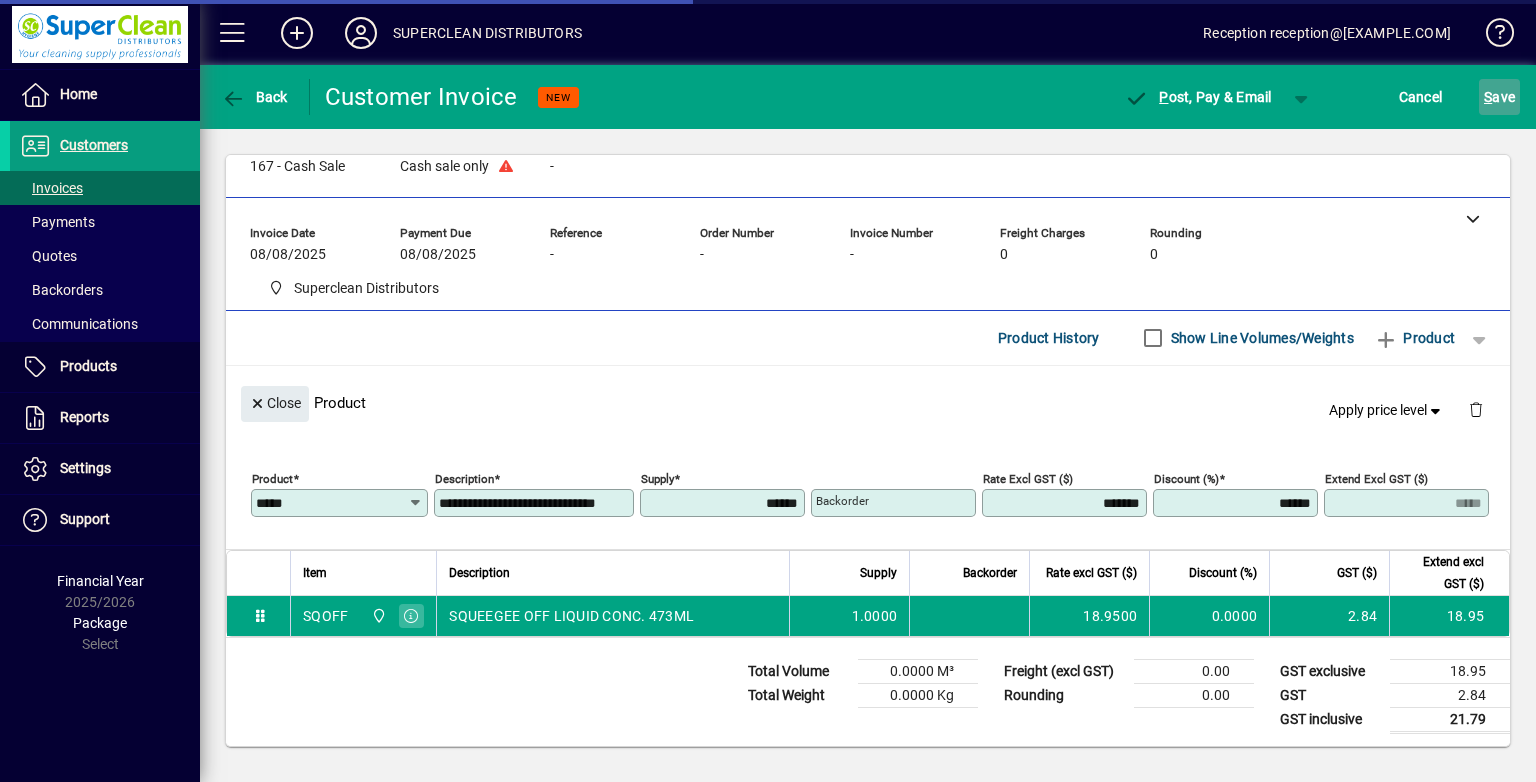 click on "S ave" 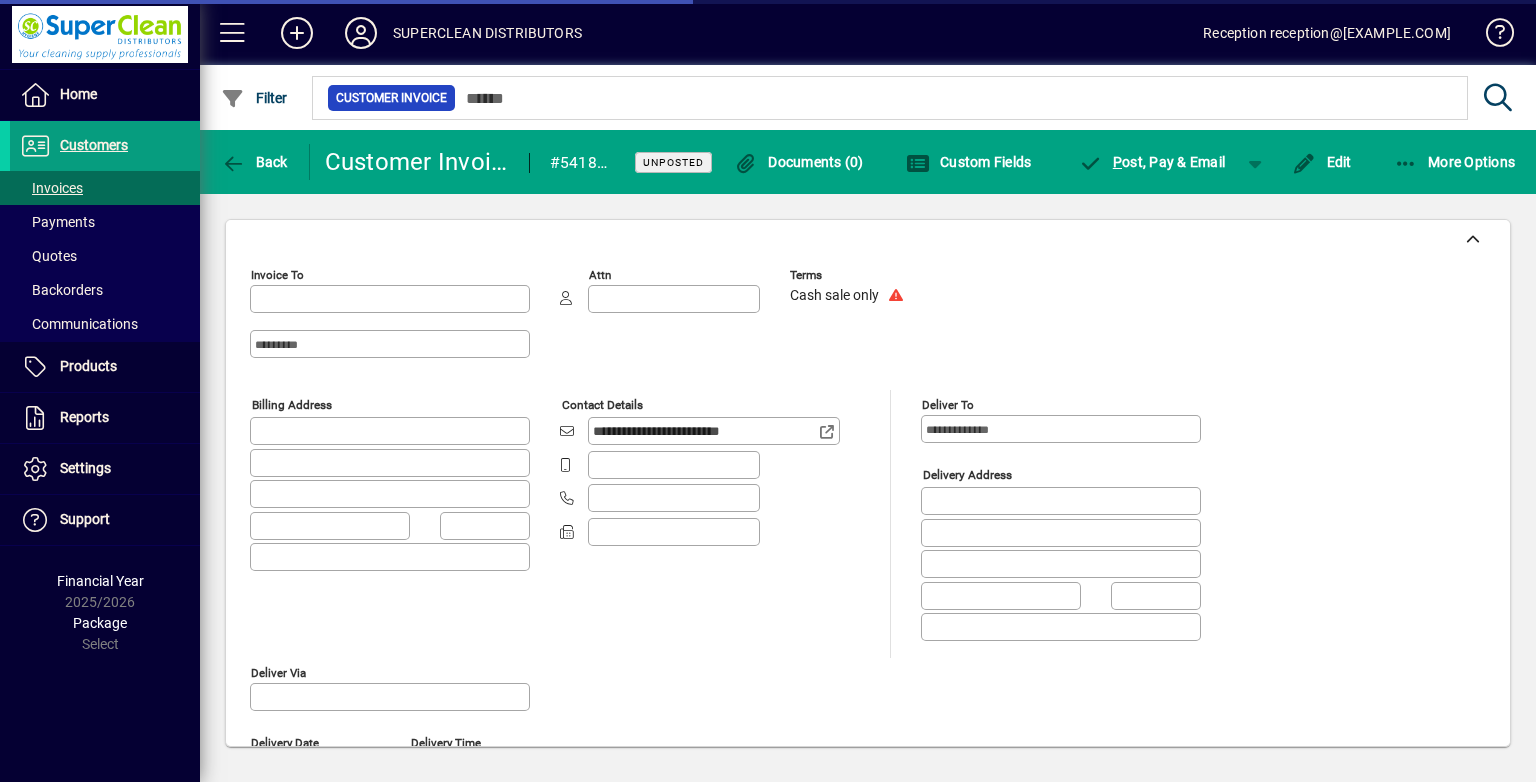 type on "**********" 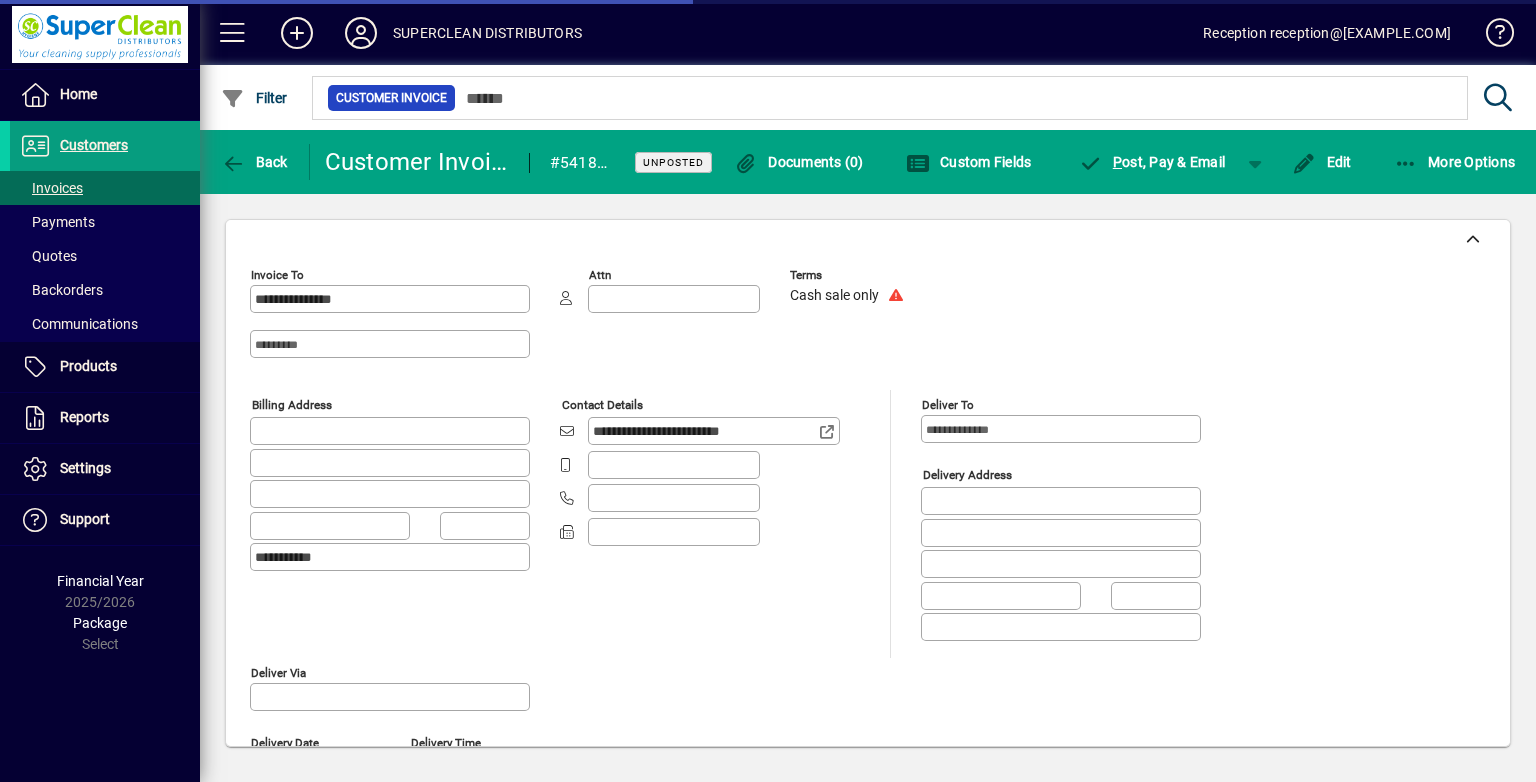type on "******" 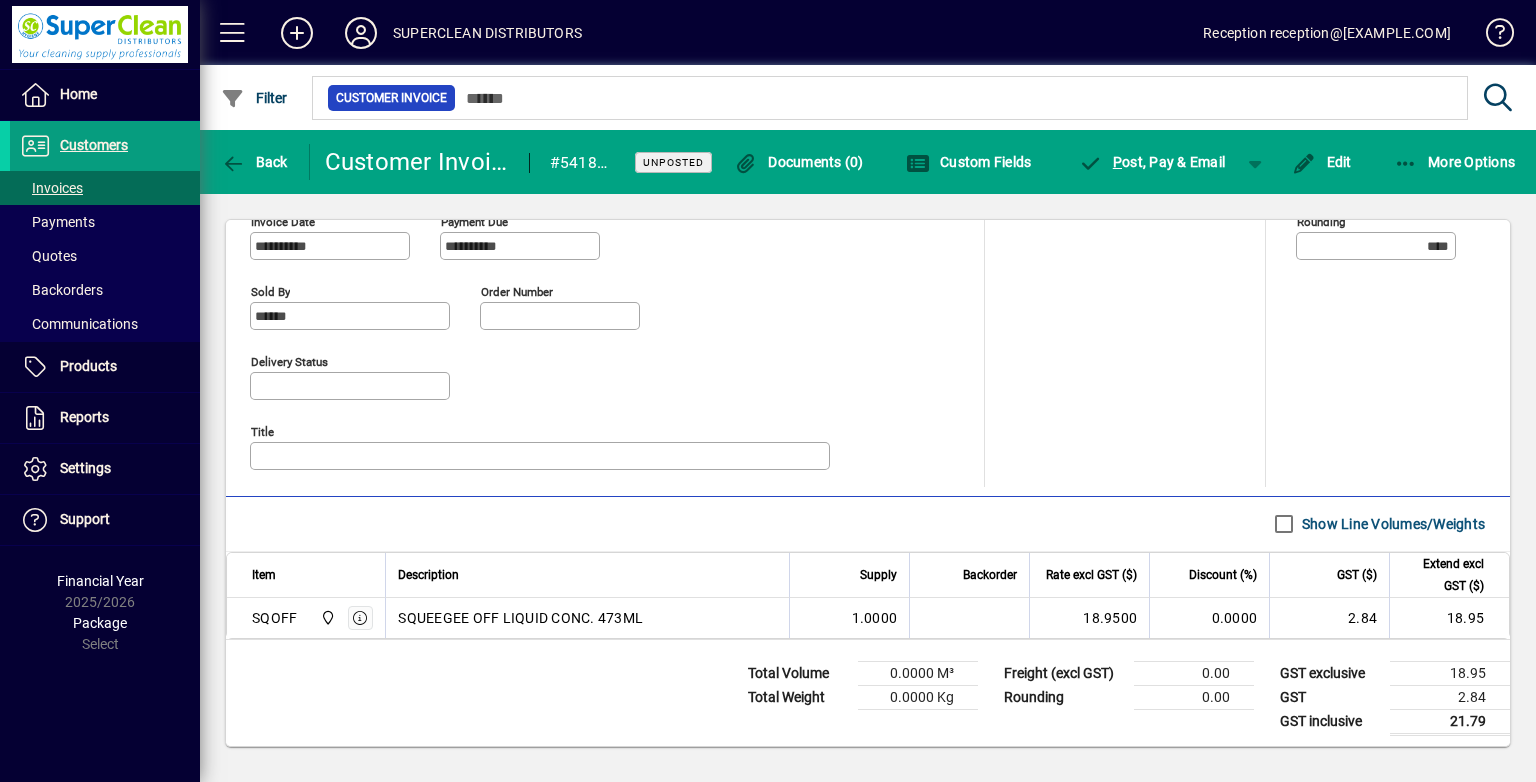 scroll, scrollTop: 751, scrollLeft: 0, axis: vertical 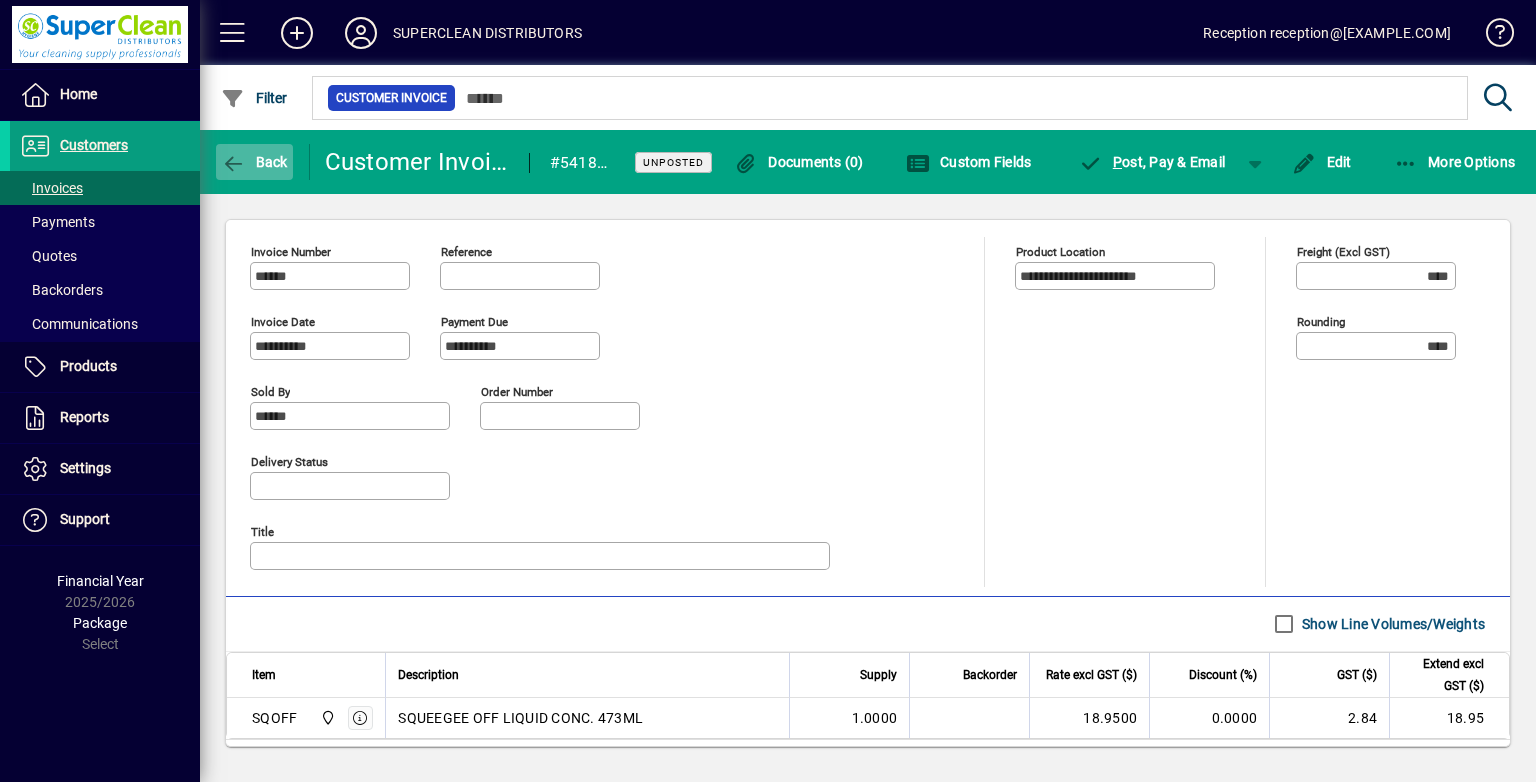 click on "Back" 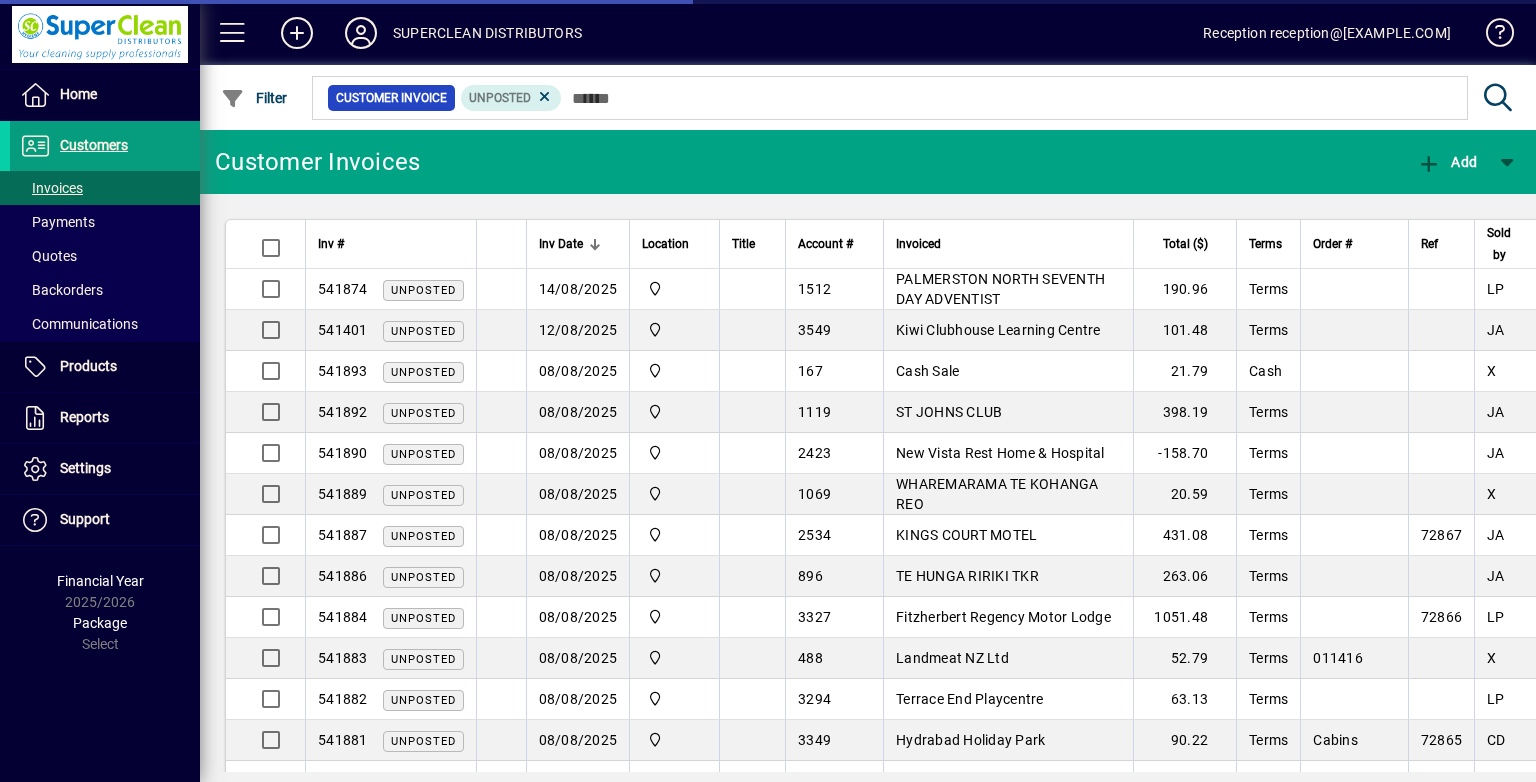 scroll, scrollTop: 0, scrollLeft: 0, axis: both 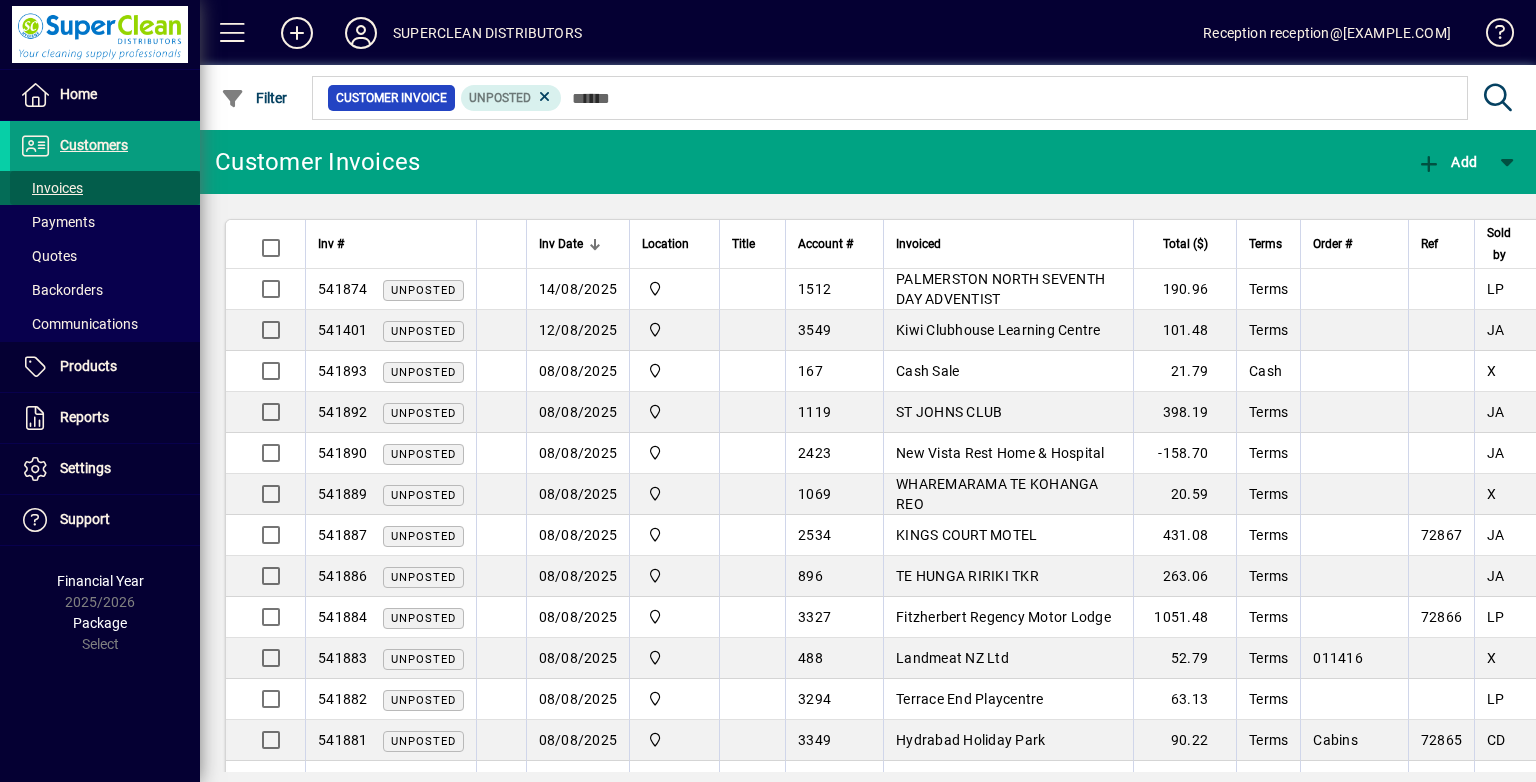 click on "Invoices" at bounding box center [51, 188] 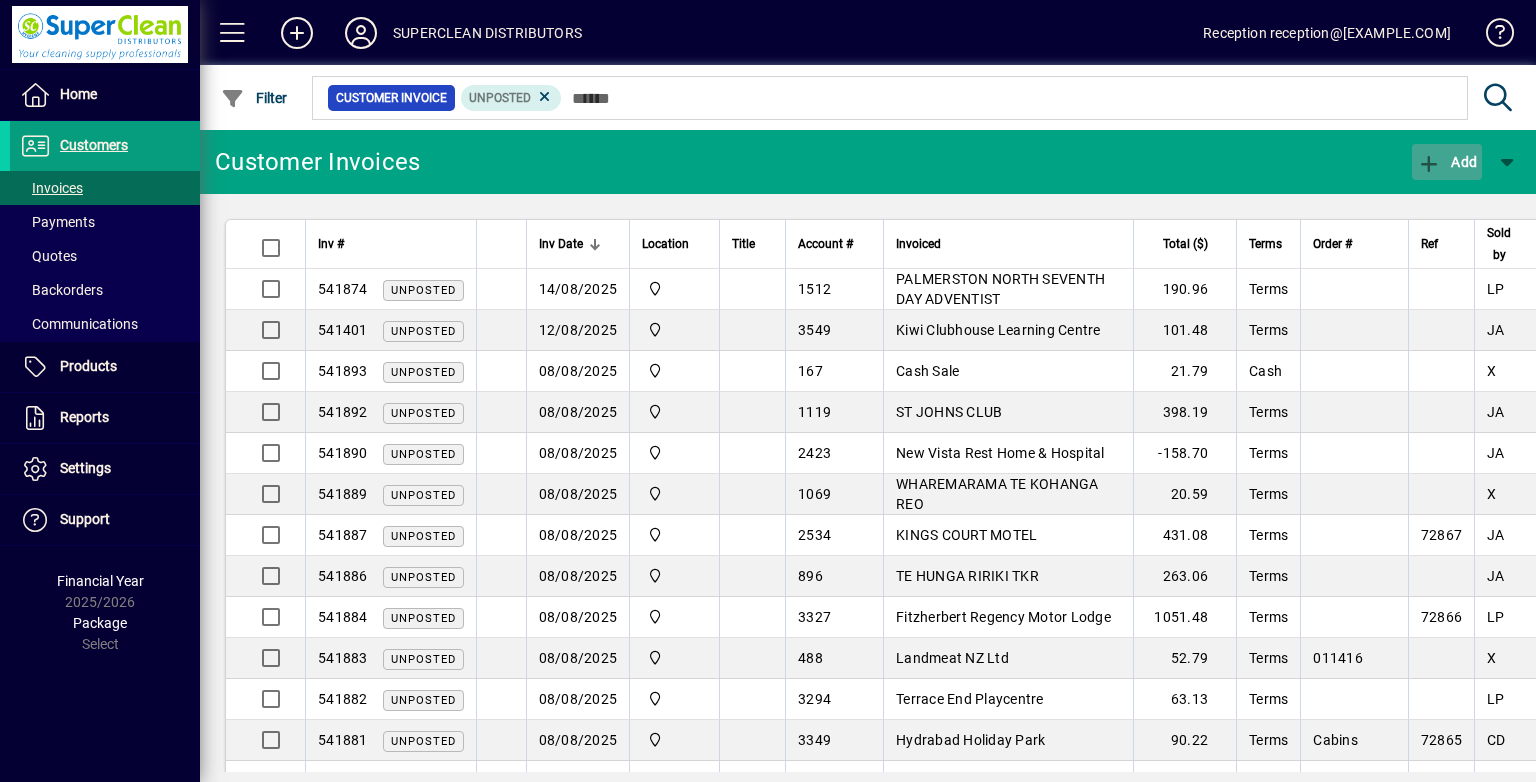click 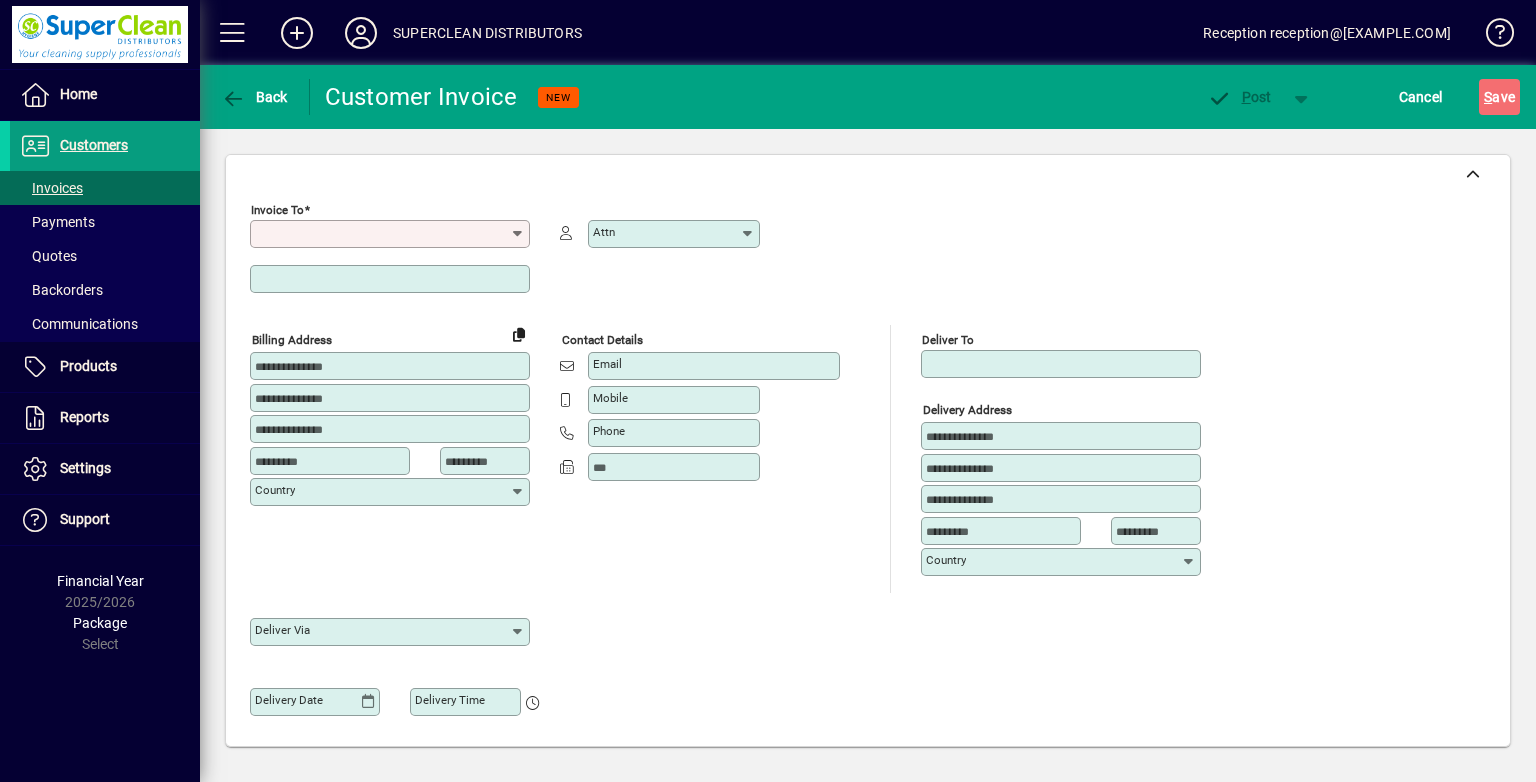 click on "Invoice To" at bounding box center (382, 234) 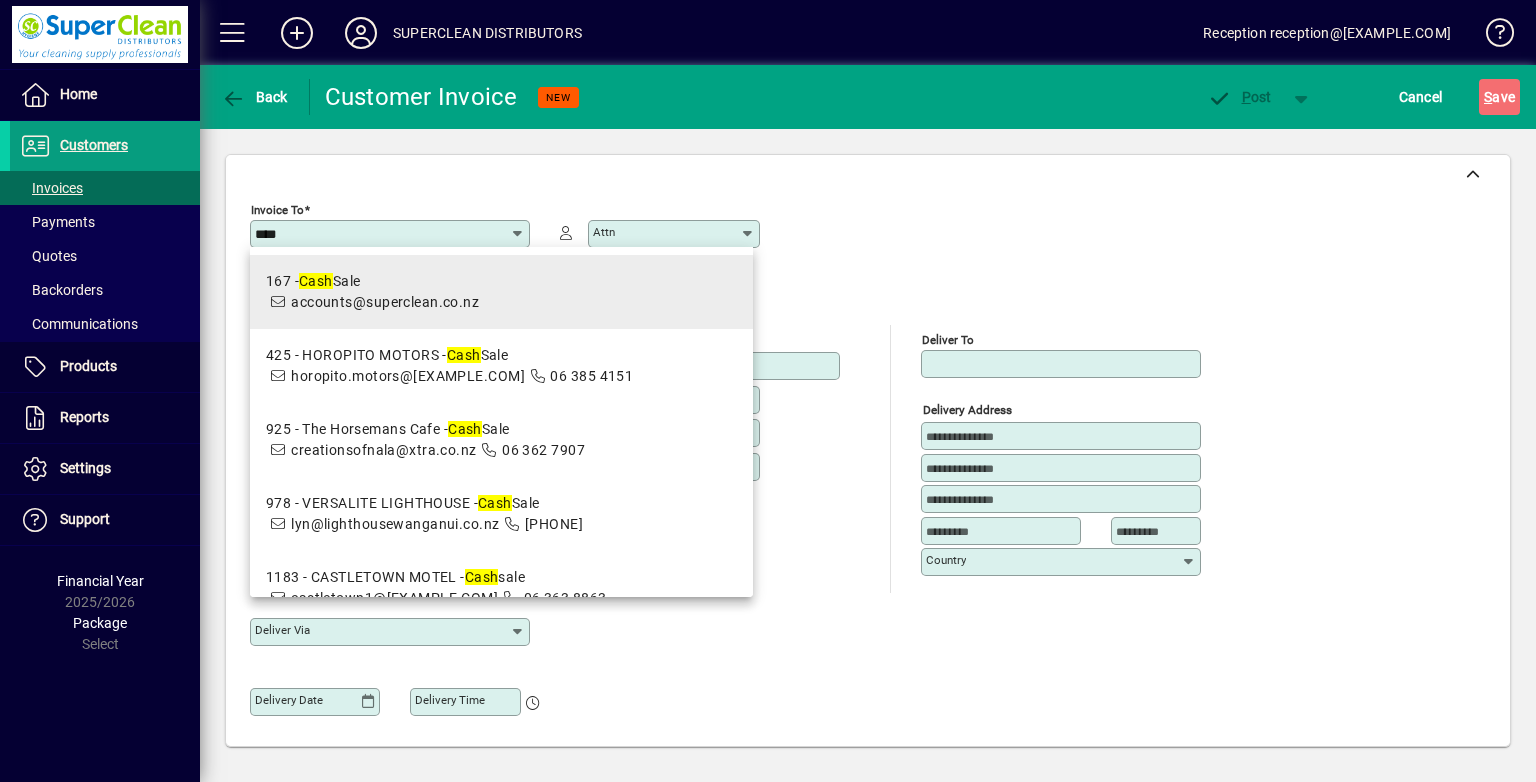 click on "accounts@[EXAMPLE.COM]" at bounding box center (372, 292) 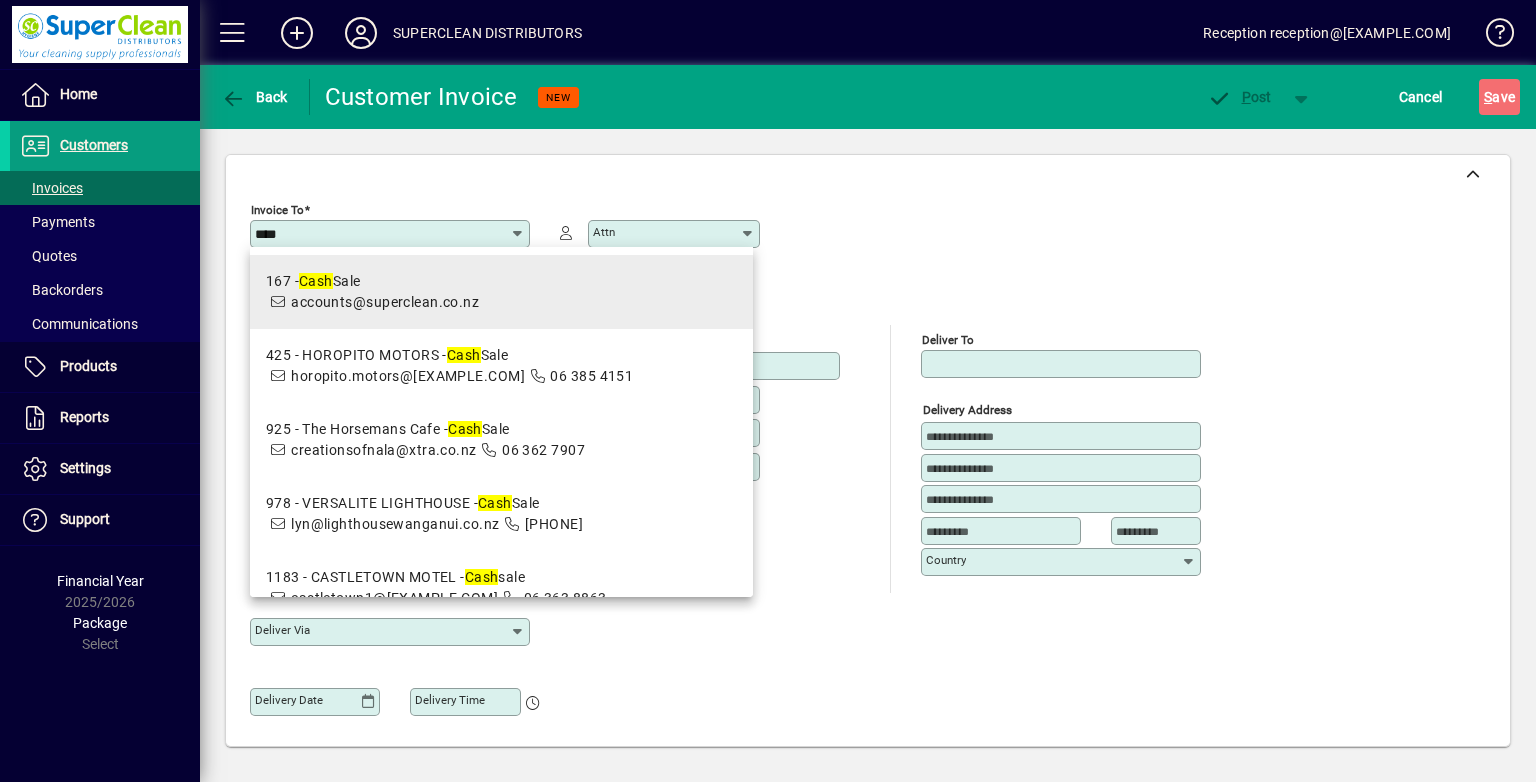 type on "**********" 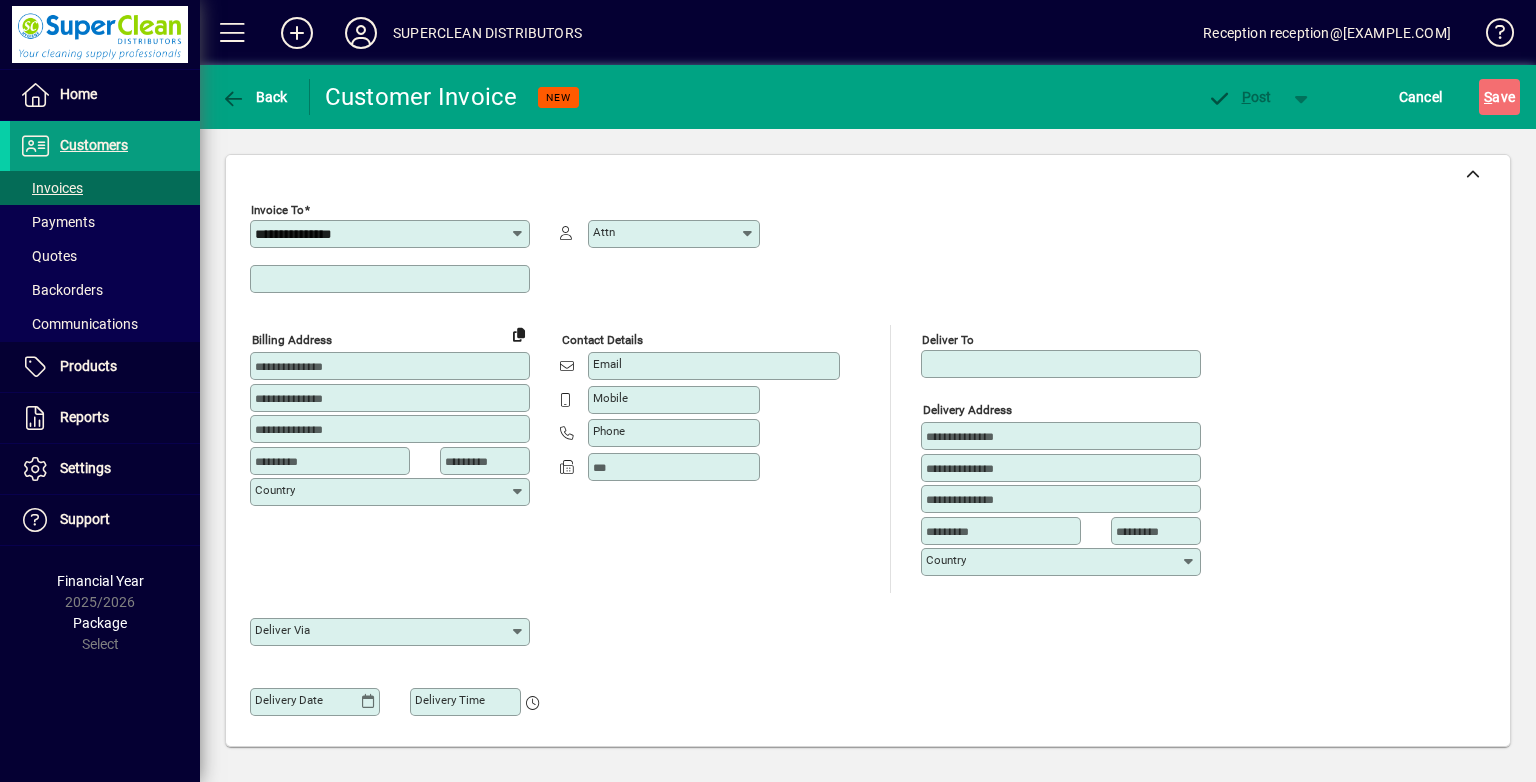 type on "**********" 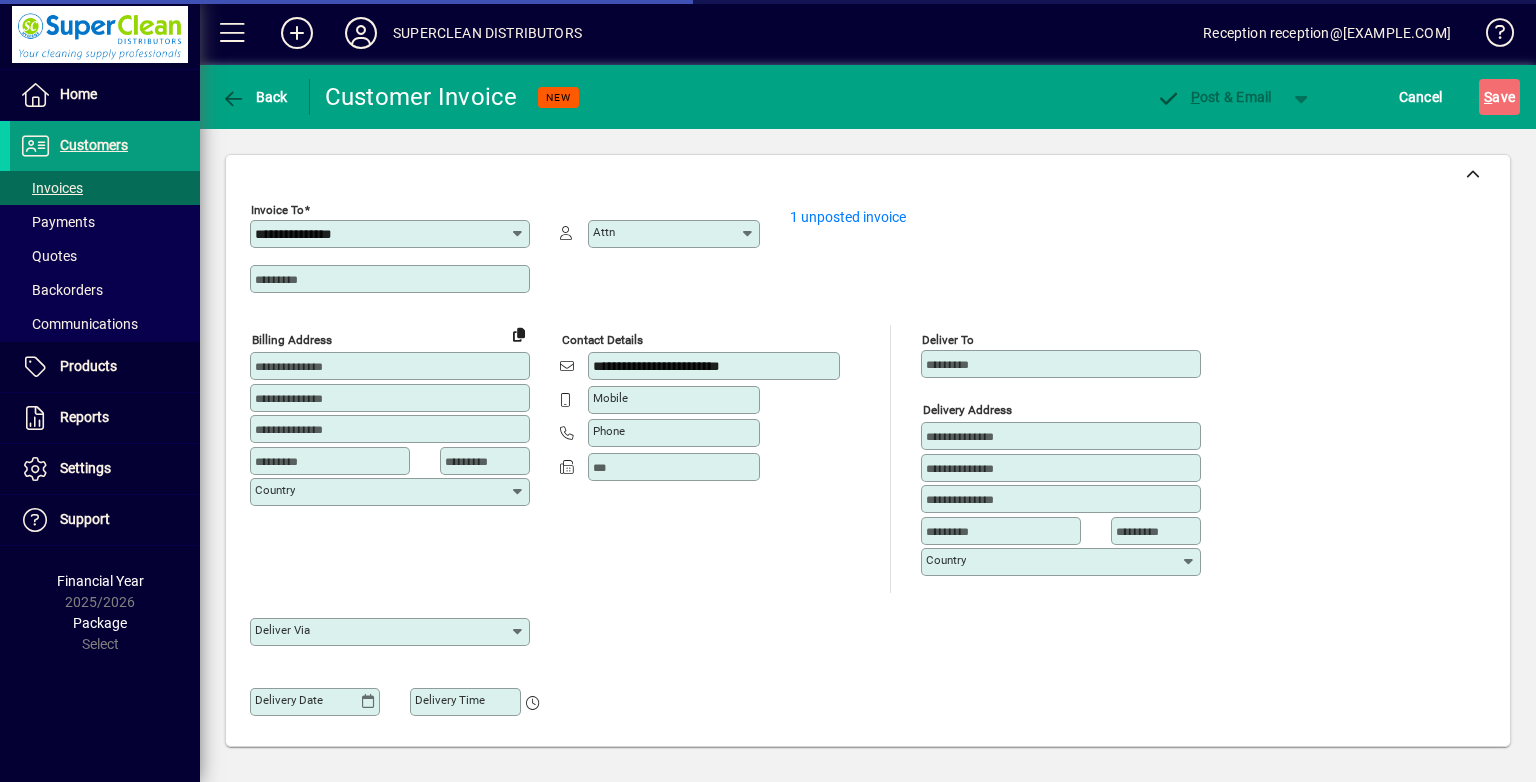 type on "**********" 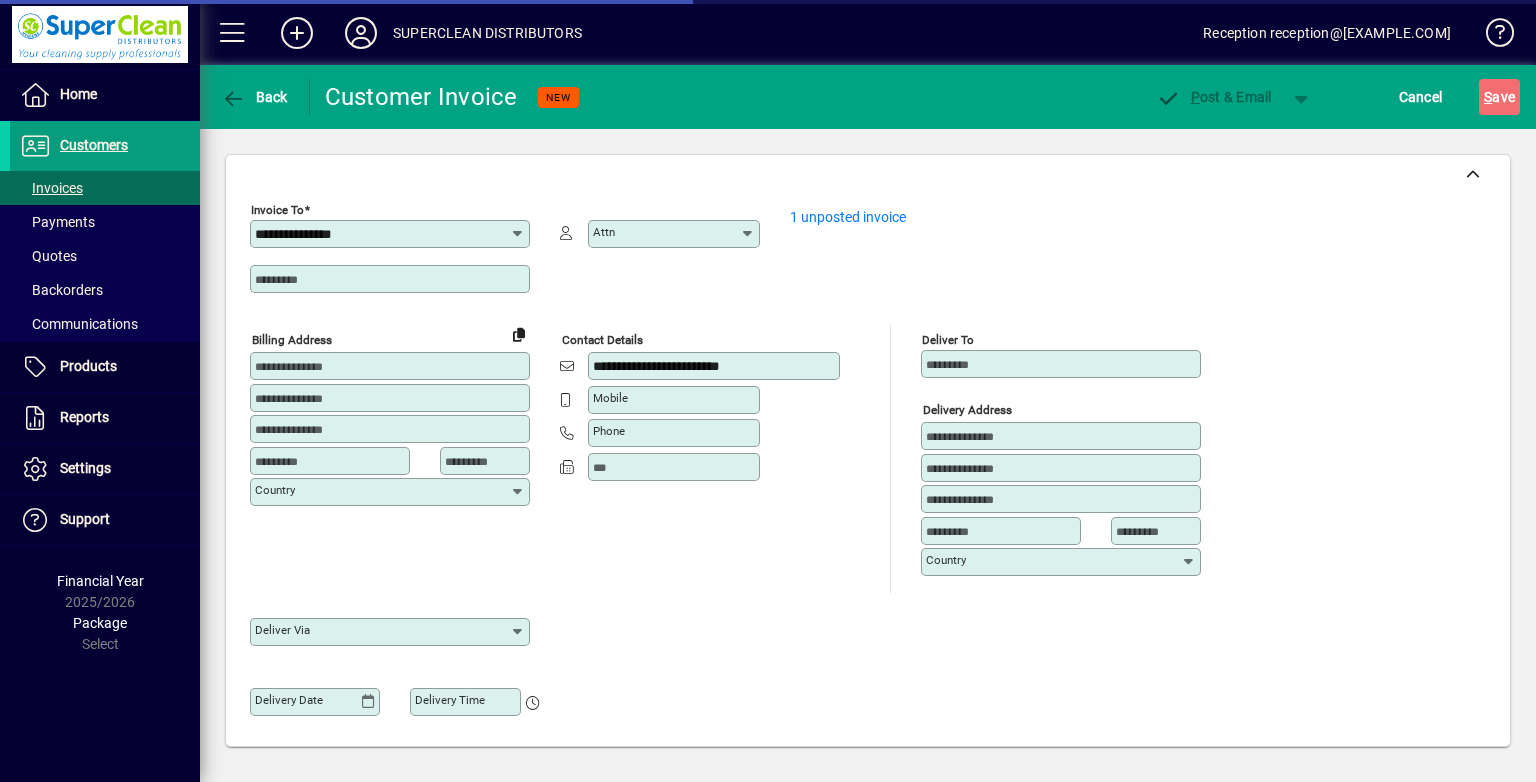 type on "**********" 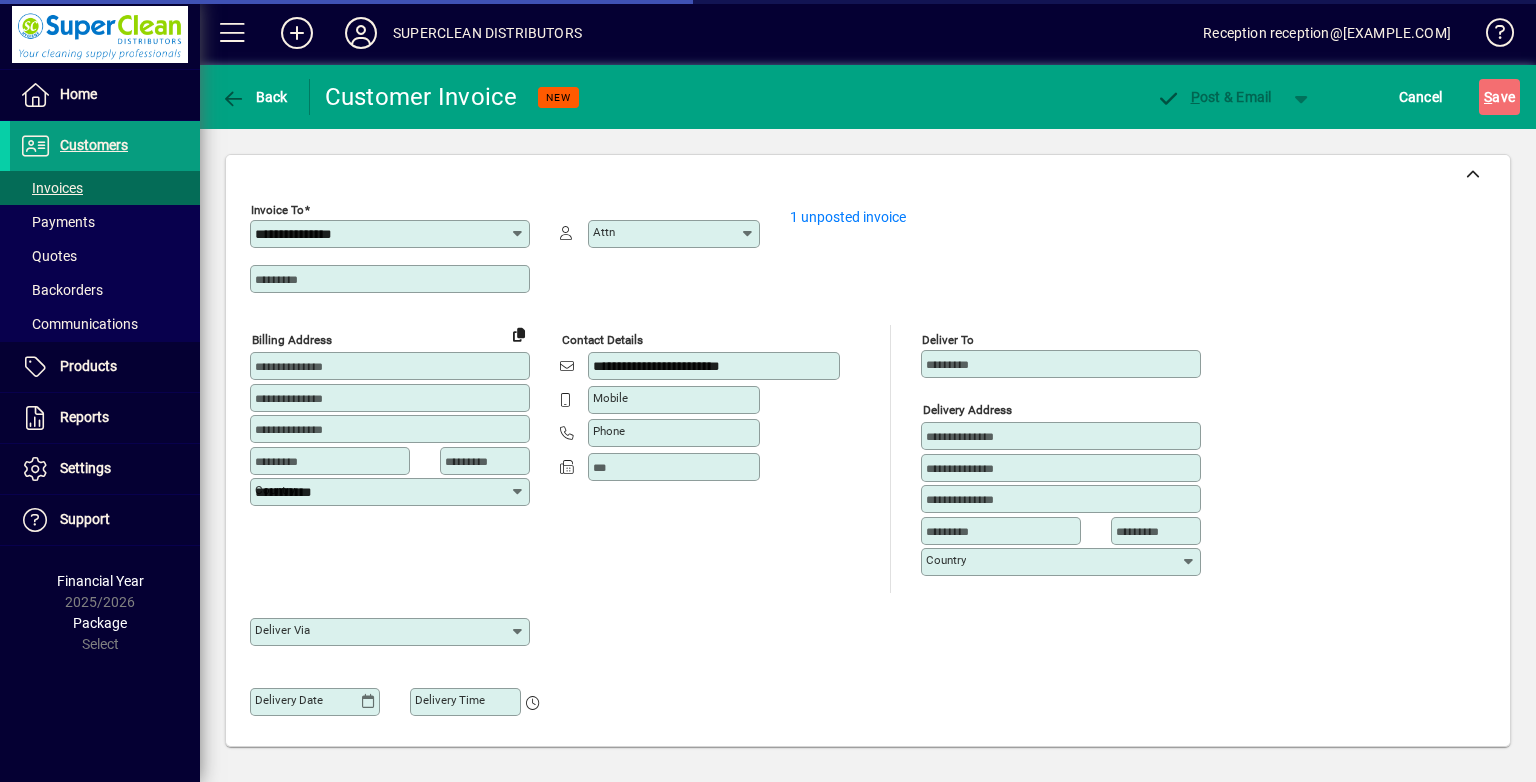 type on "******" 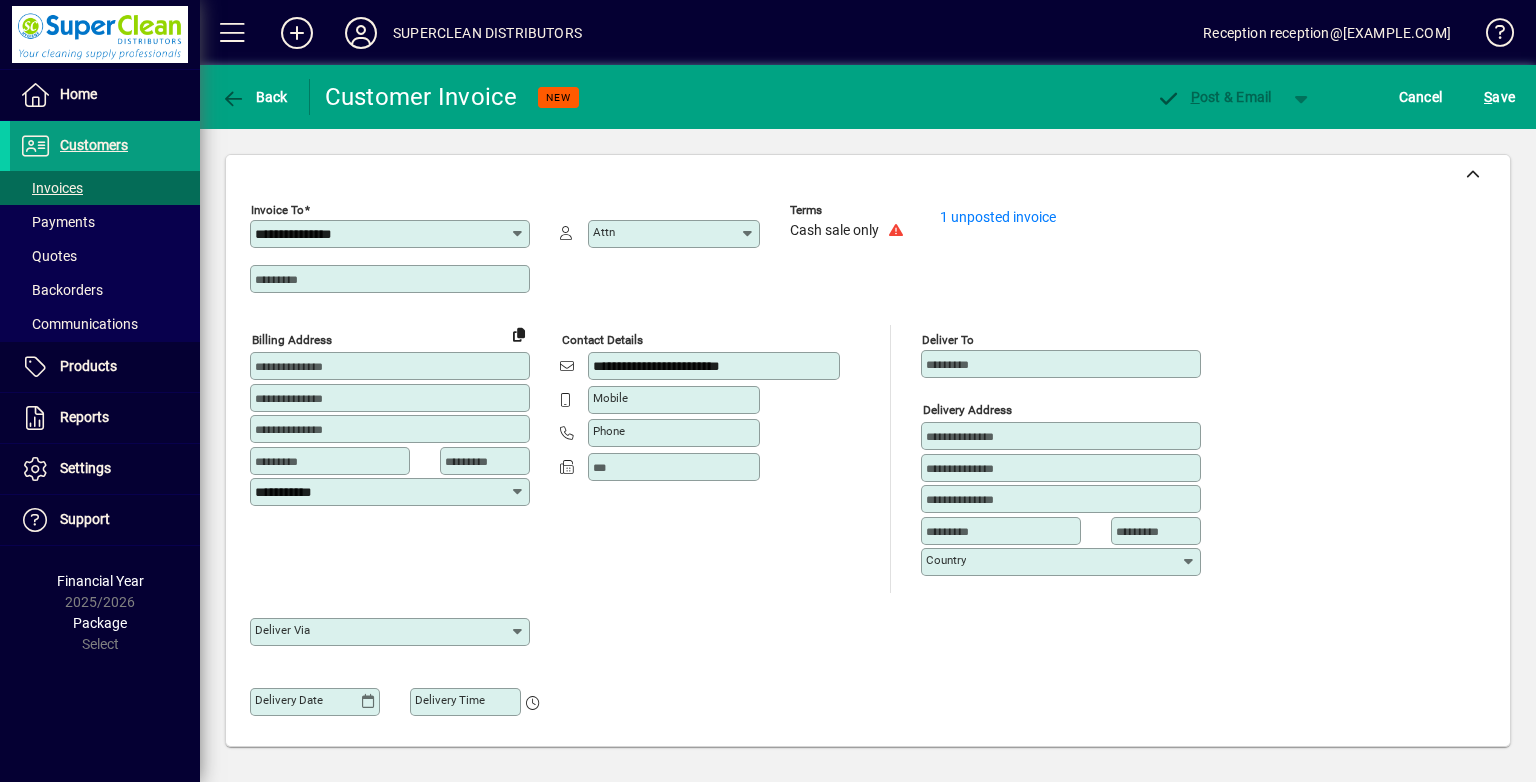 click at bounding box center [392, 279] 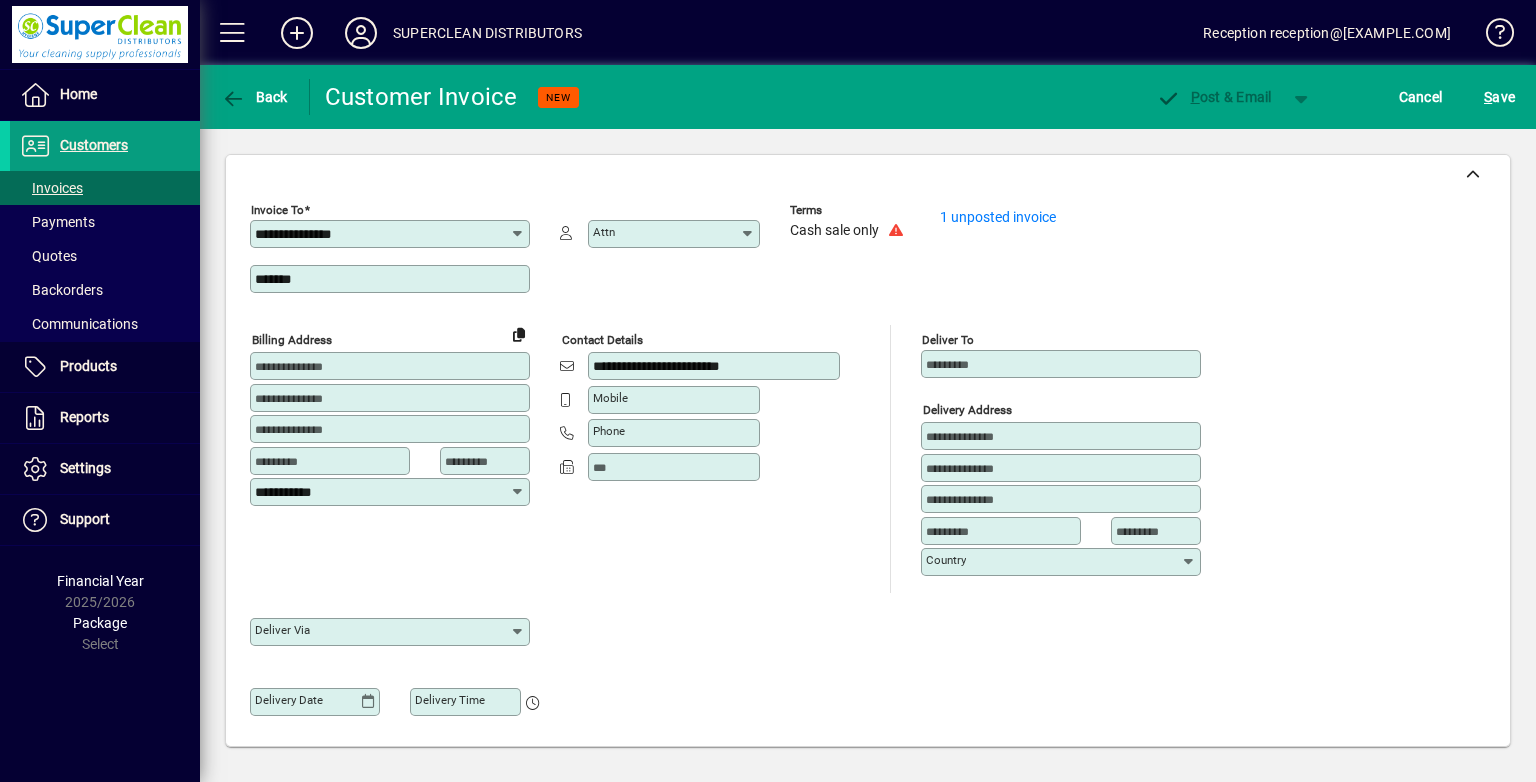 drag, startPoint x: 306, startPoint y: 277, endPoint x: 248, endPoint y: 277, distance: 58 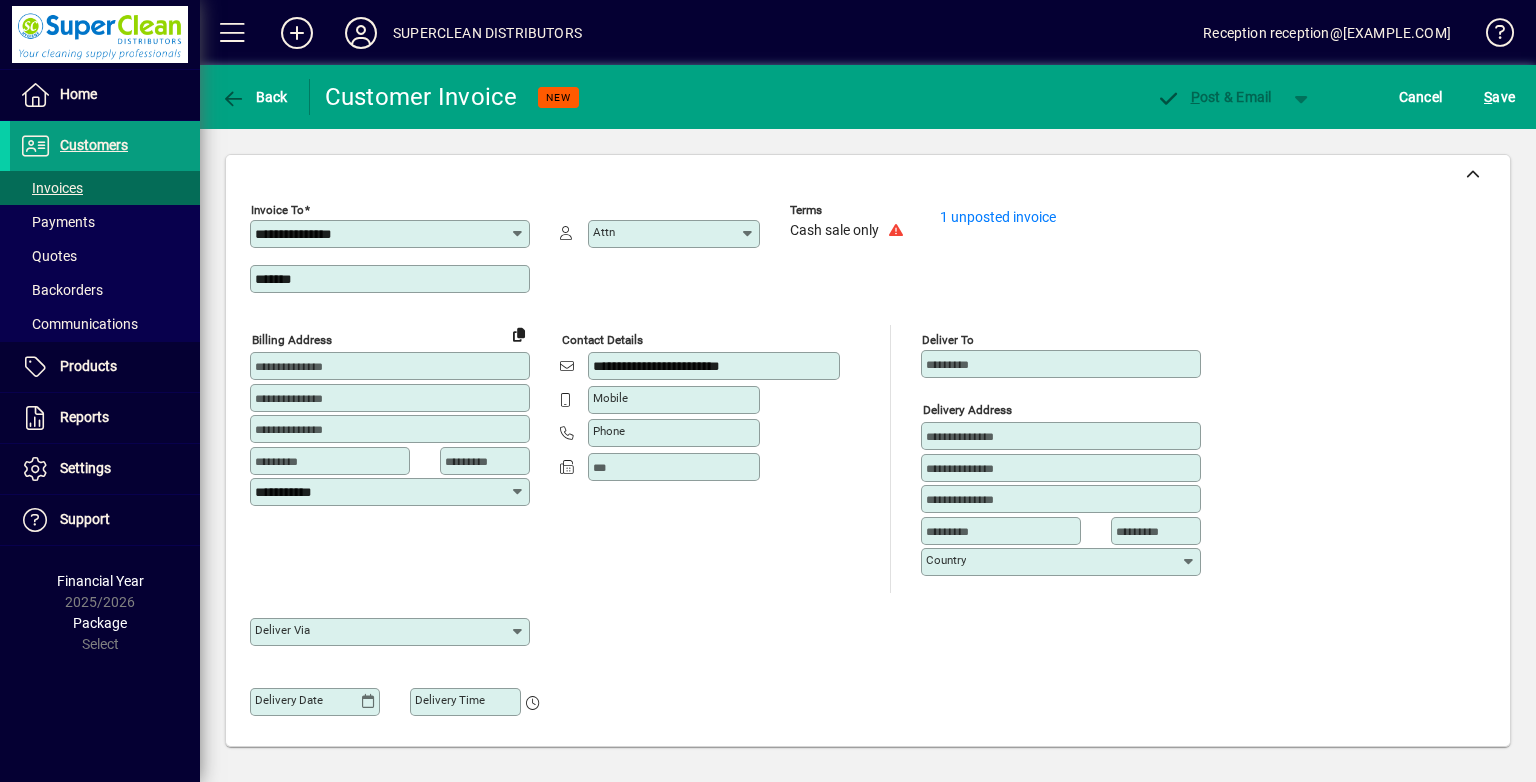 type on "*******" 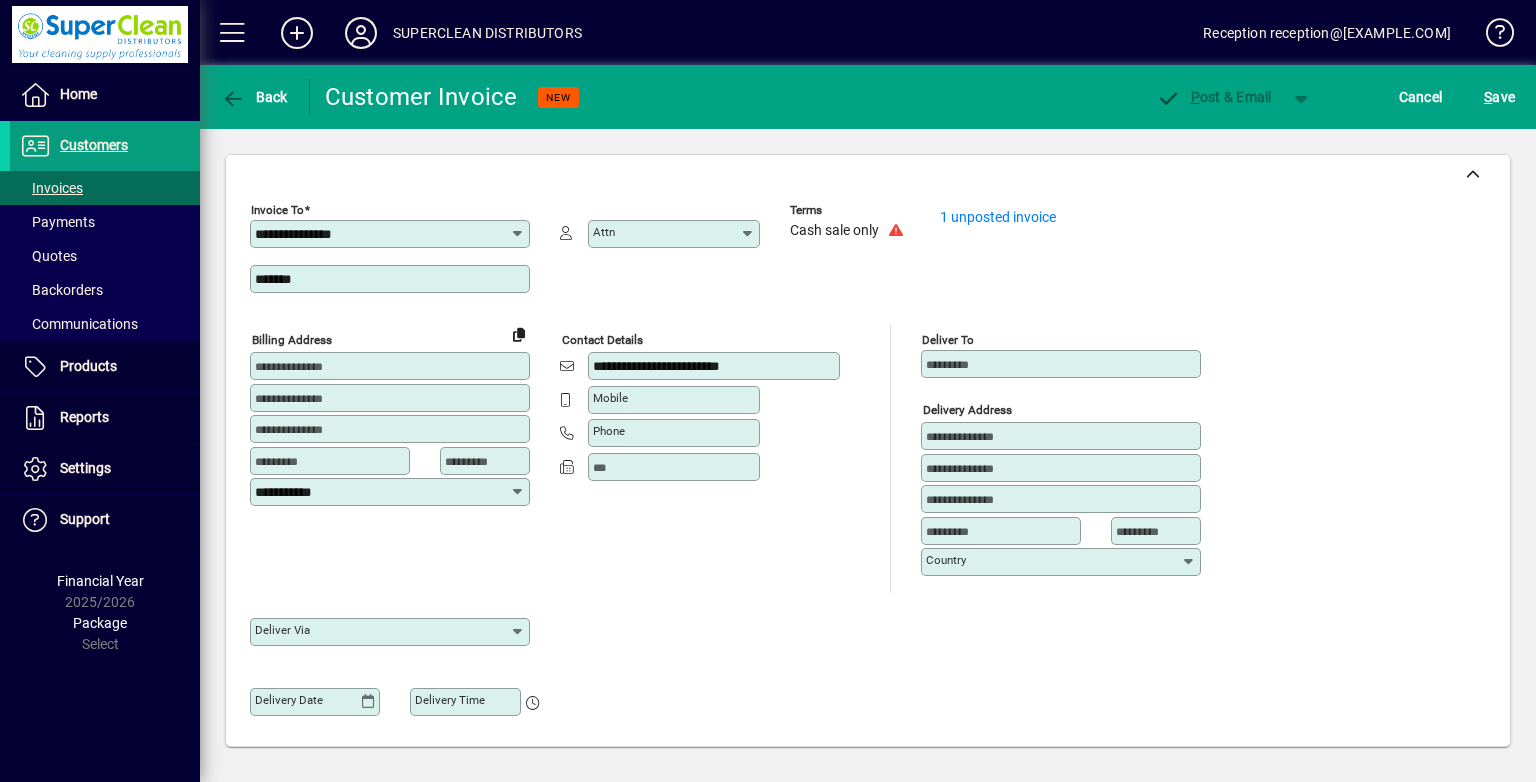 click on "Attn" 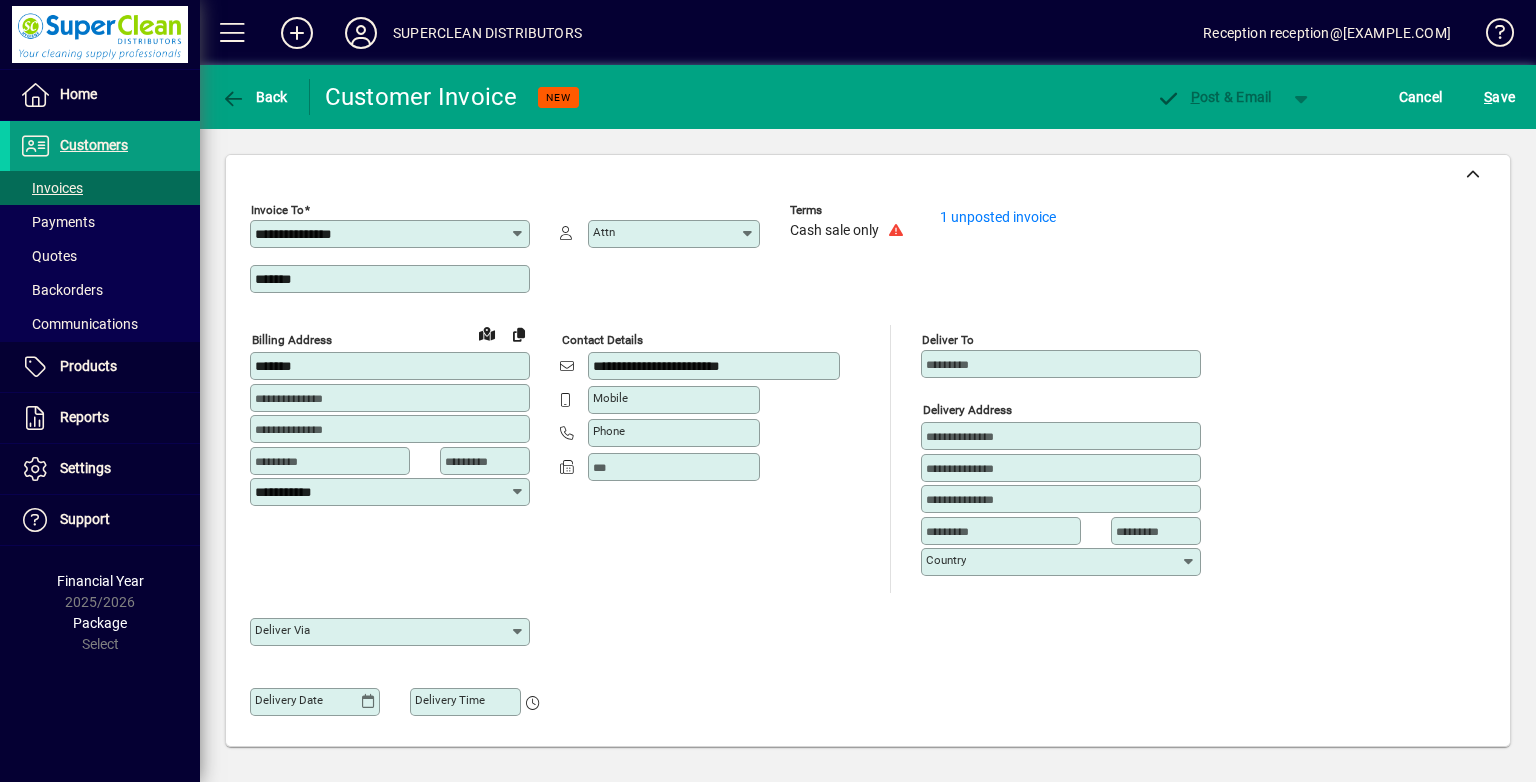 type on "*******" 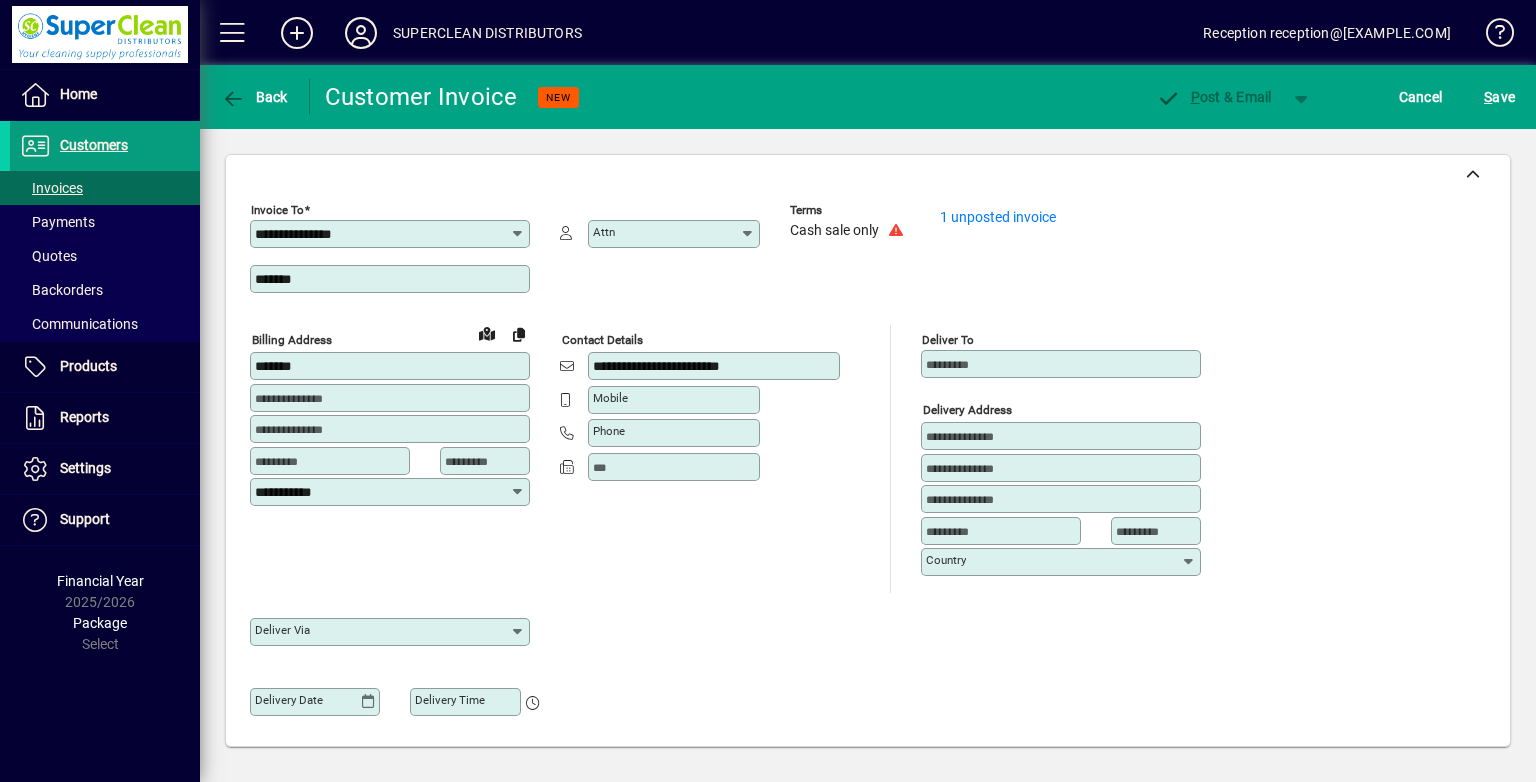 click 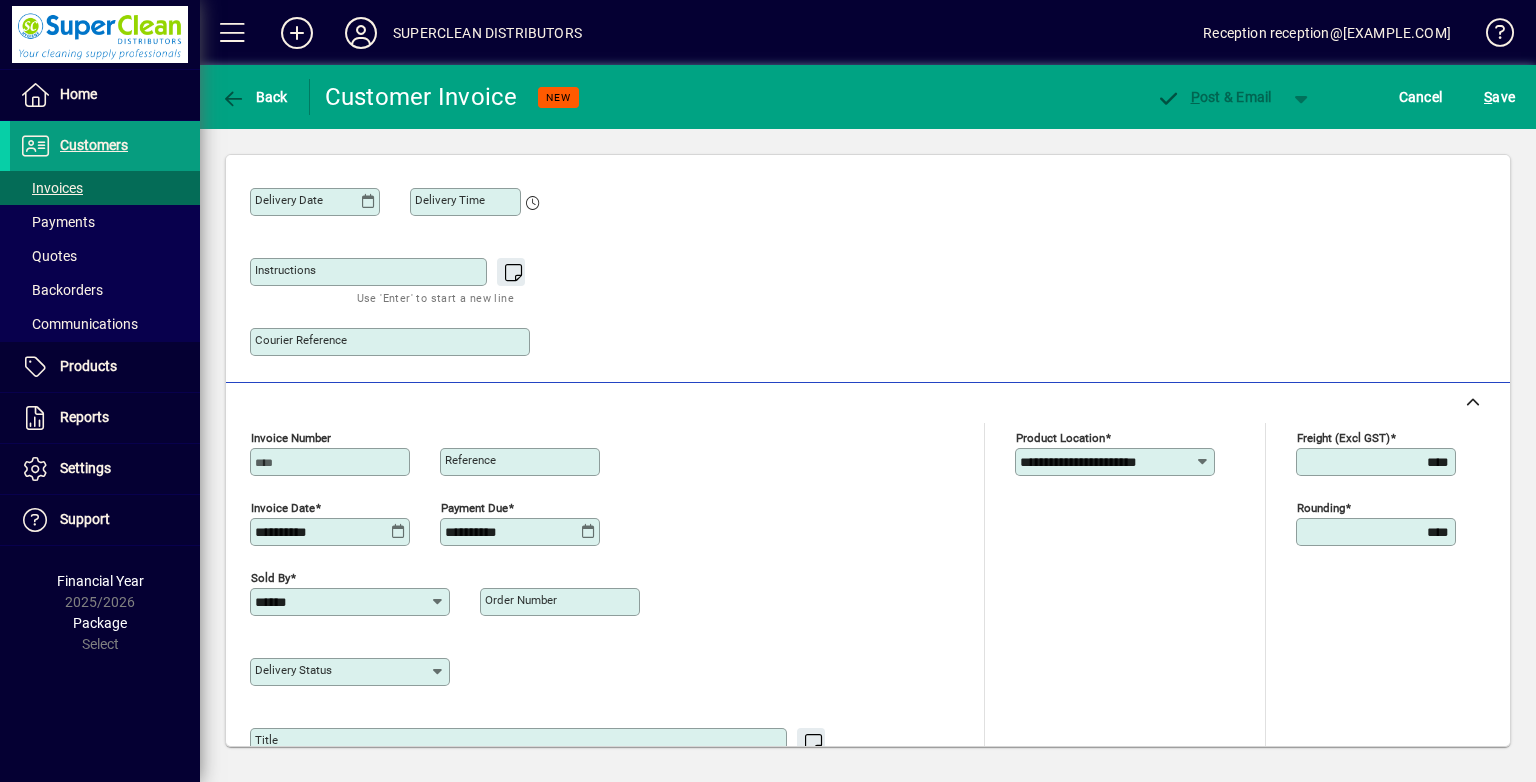 scroll, scrollTop: 760, scrollLeft: 0, axis: vertical 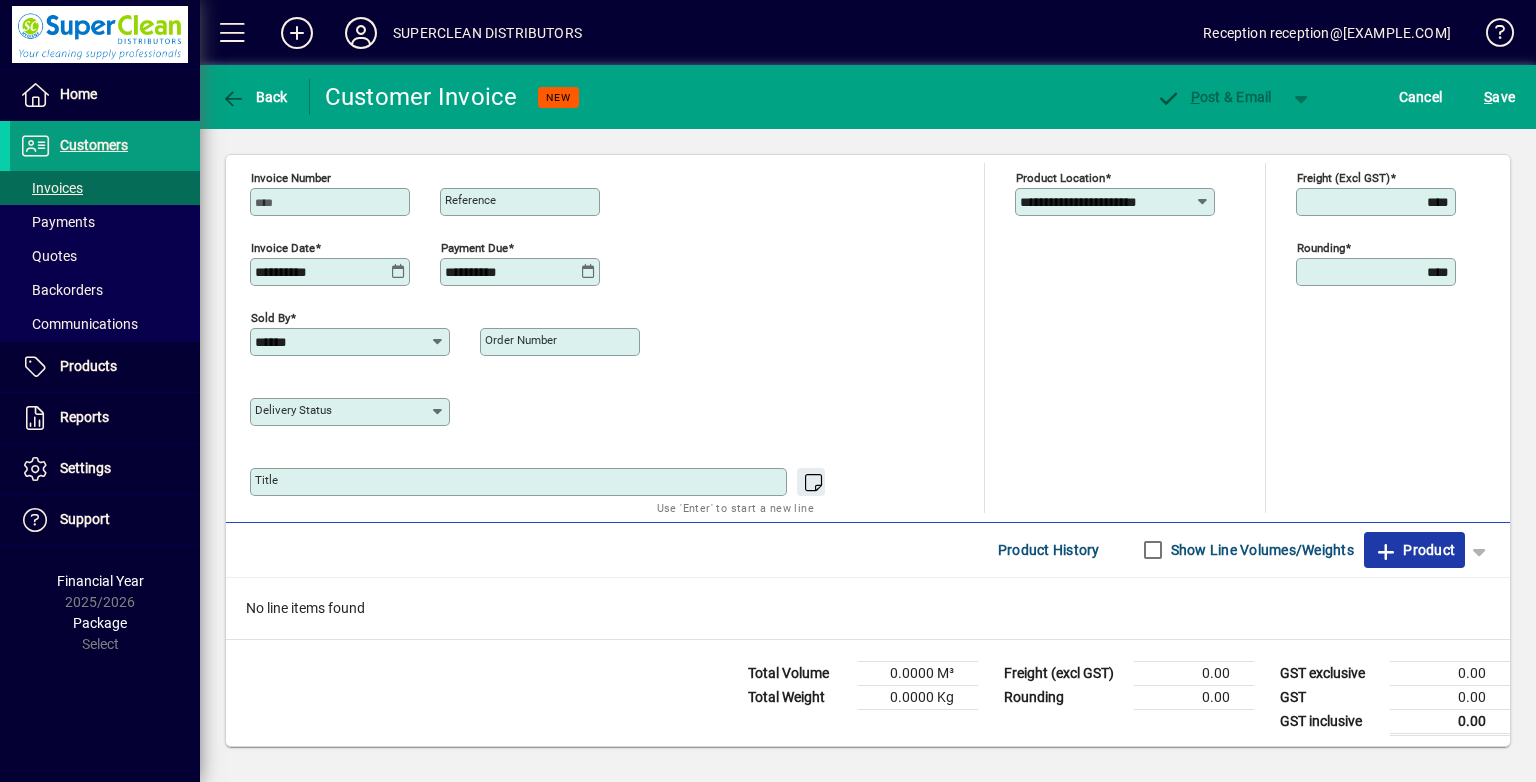 click on "Product" 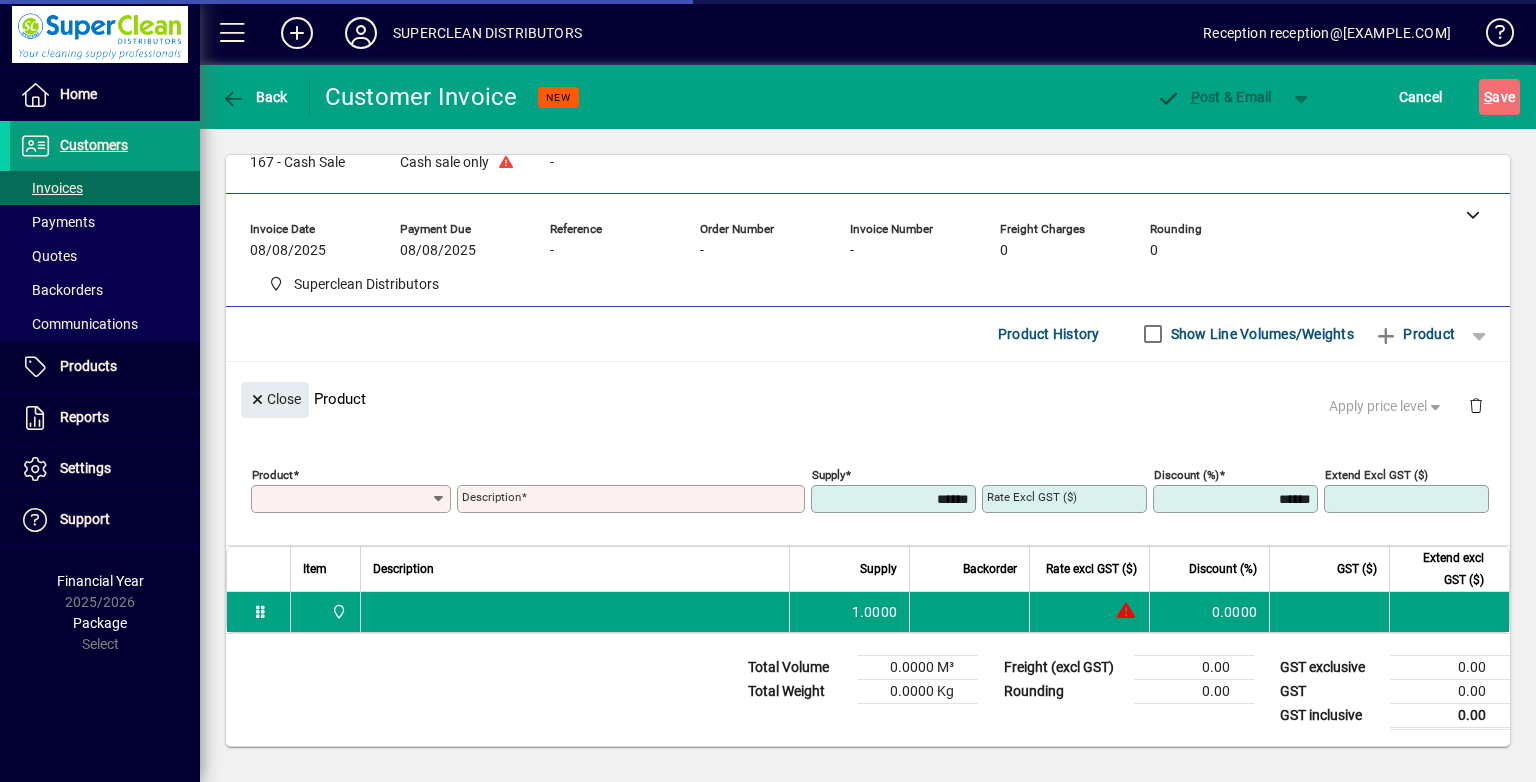 scroll, scrollTop: 44, scrollLeft: 0, axis: vertical 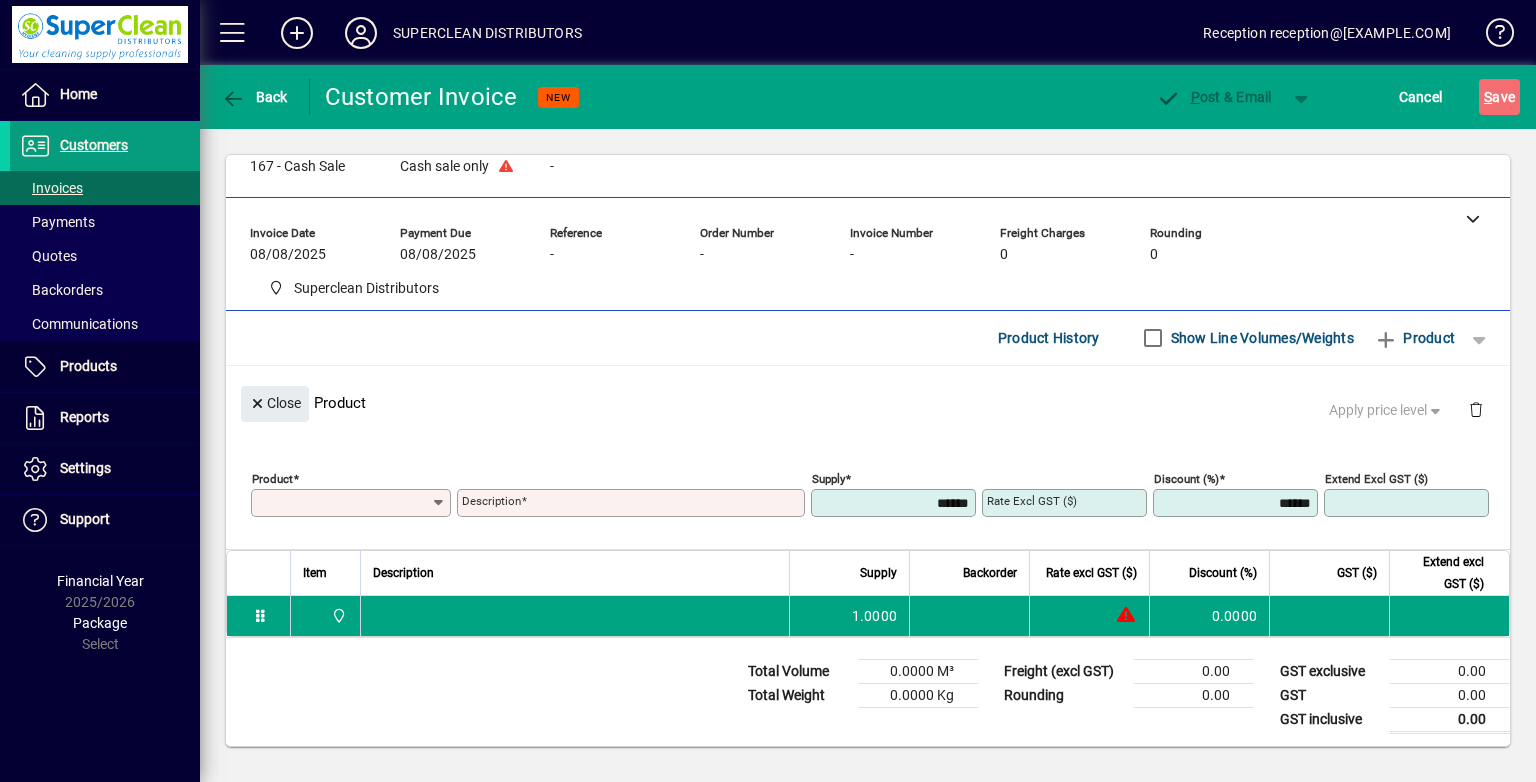 click on "Product" at bounding box center [343, 503] 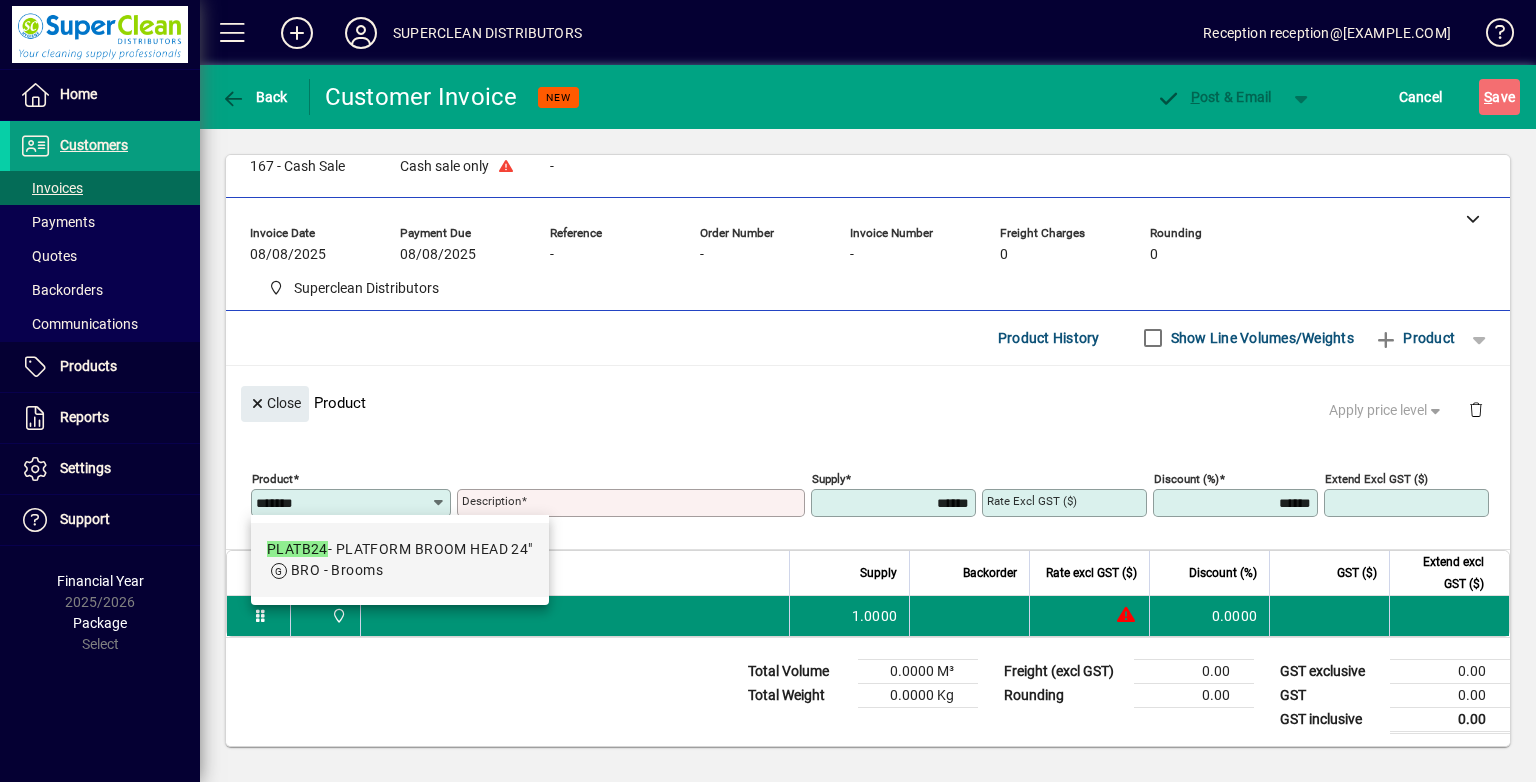 drag, startPoint x: 351, startPoint y: 557, endPoint x: 321, endPoint y: 600, distance: 52.43091 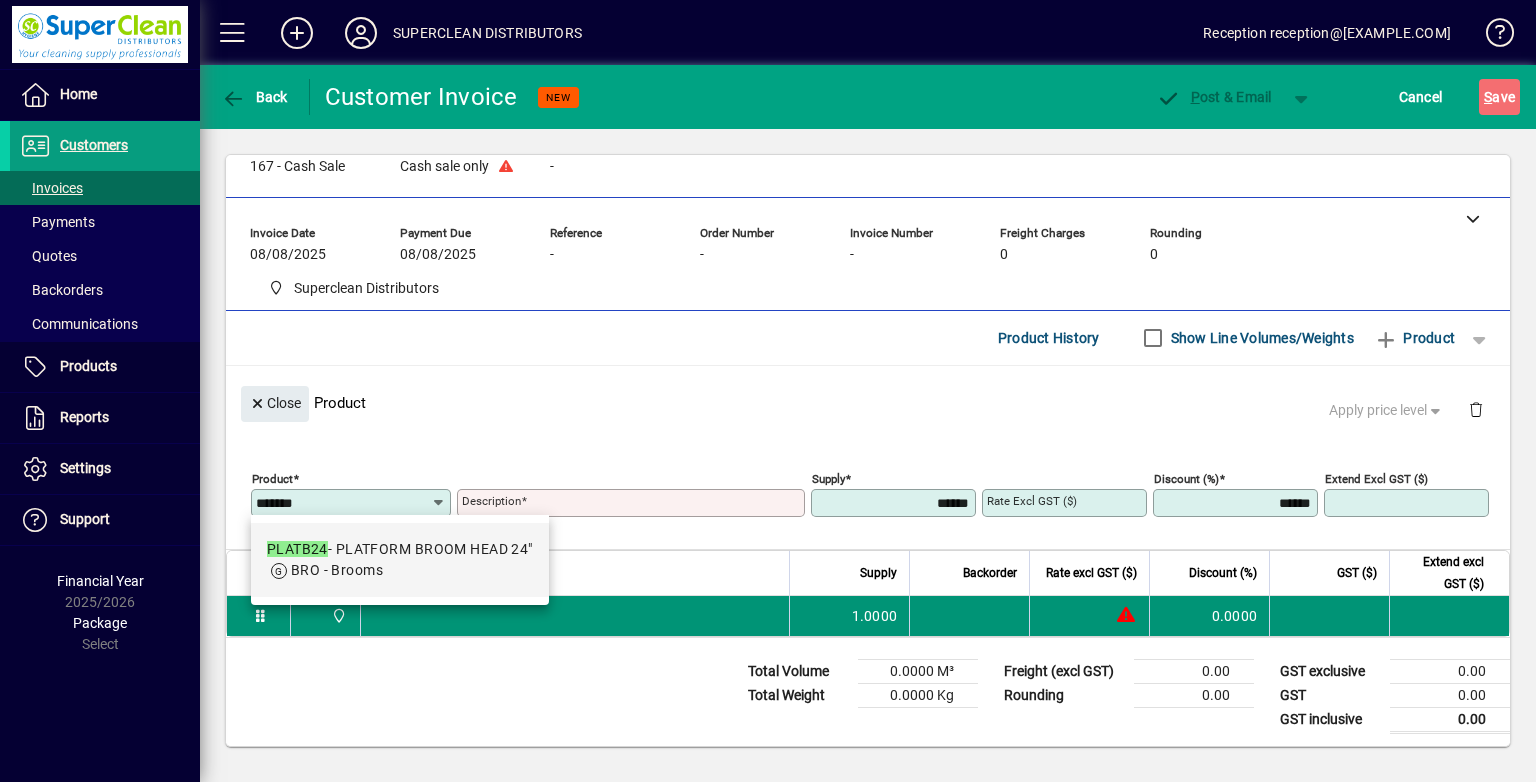 click on "PLATB24  - PLATFORM BROOM HEAD 24"" at bounding box center (400, 549) 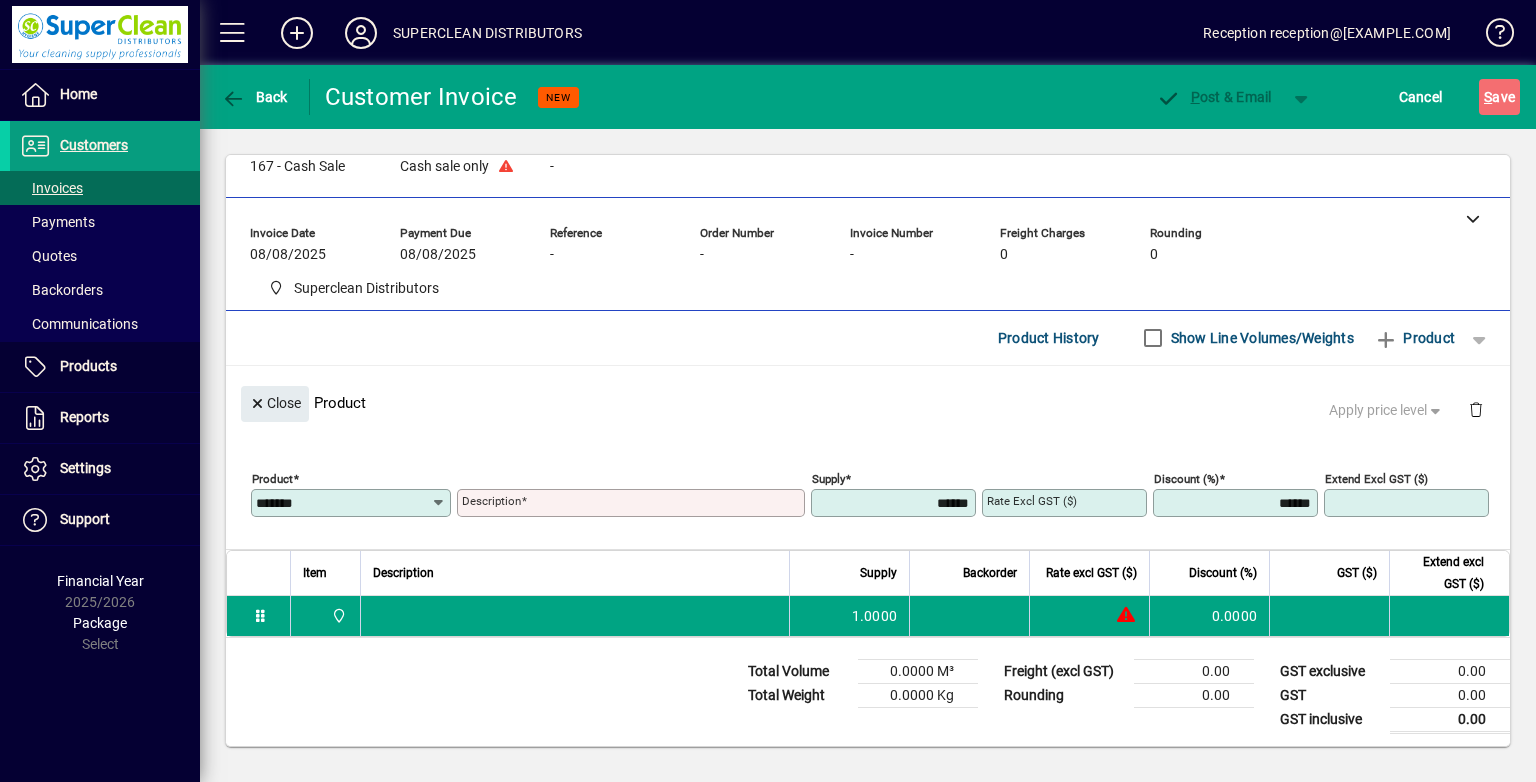 type on "**********" 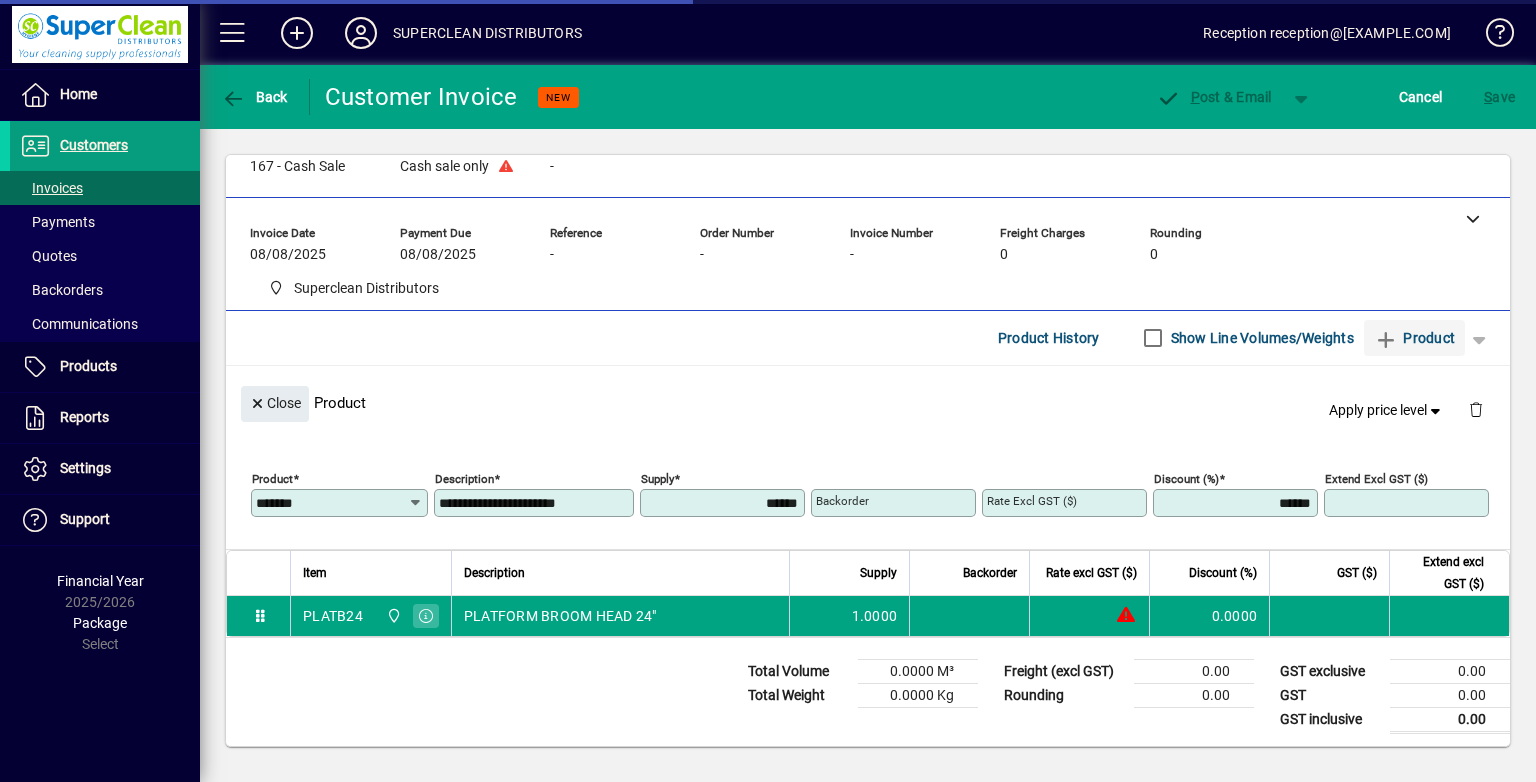 type on "*******" 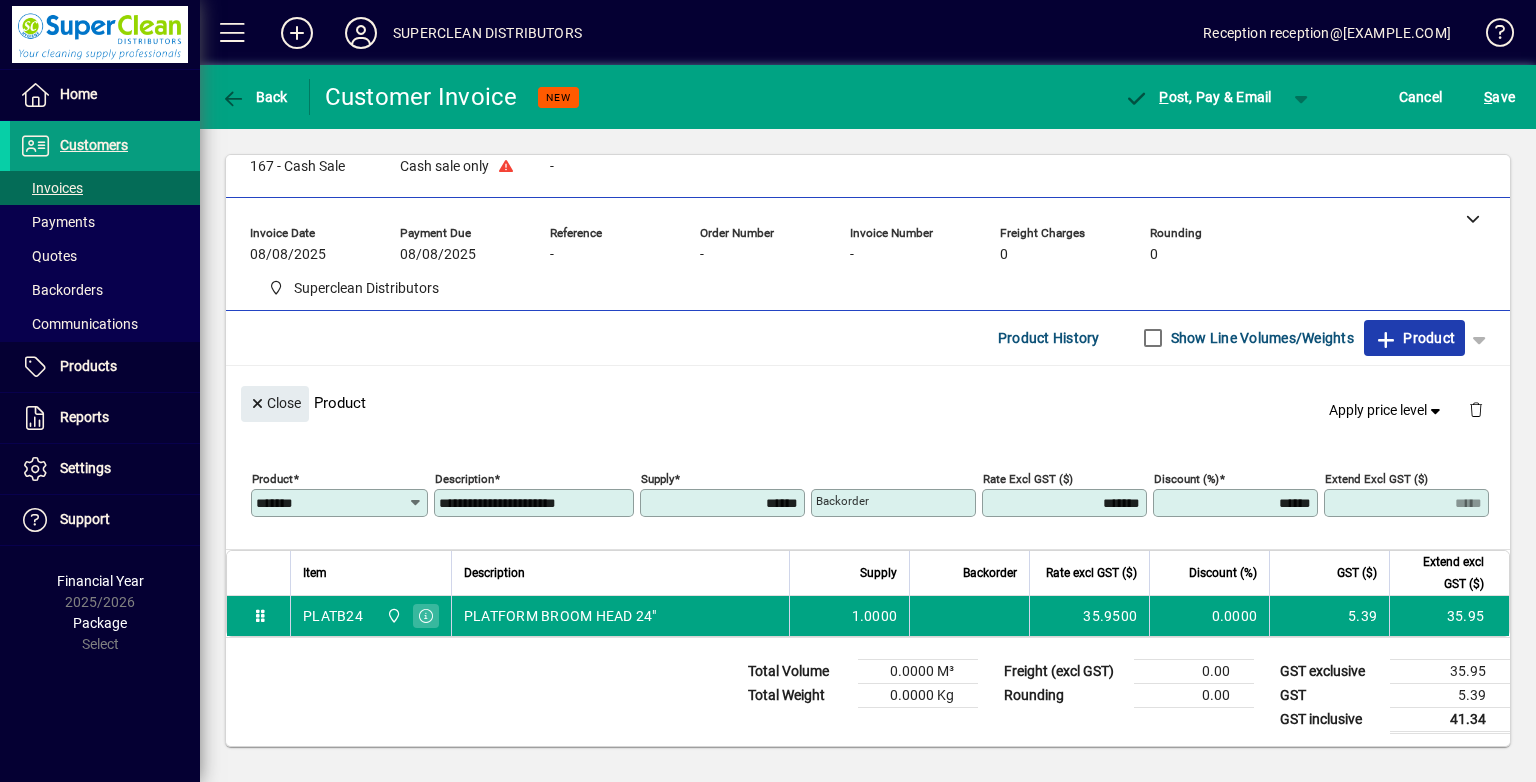 click on "Product" 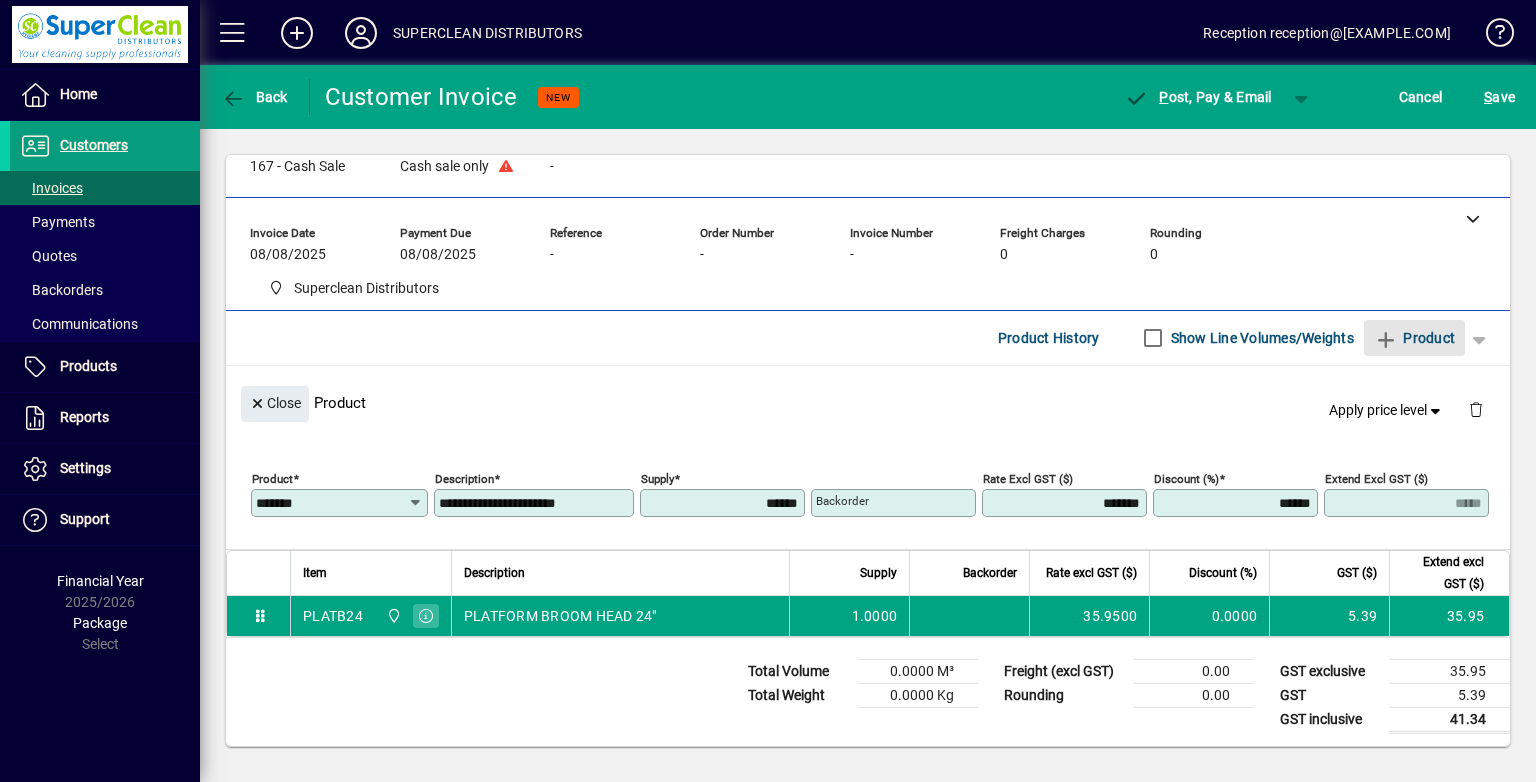 type 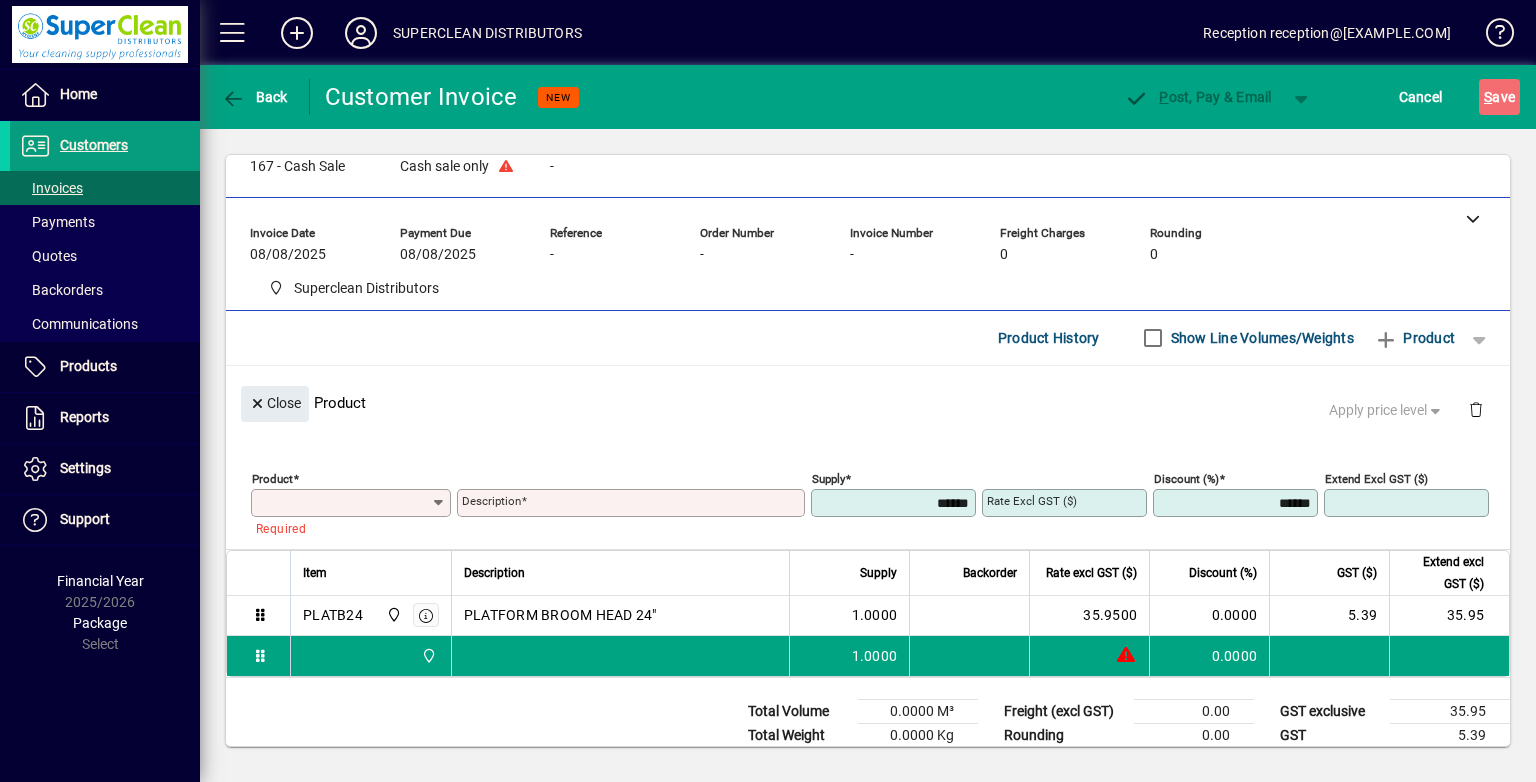 click on "Product" at bounding box center [343, 503] 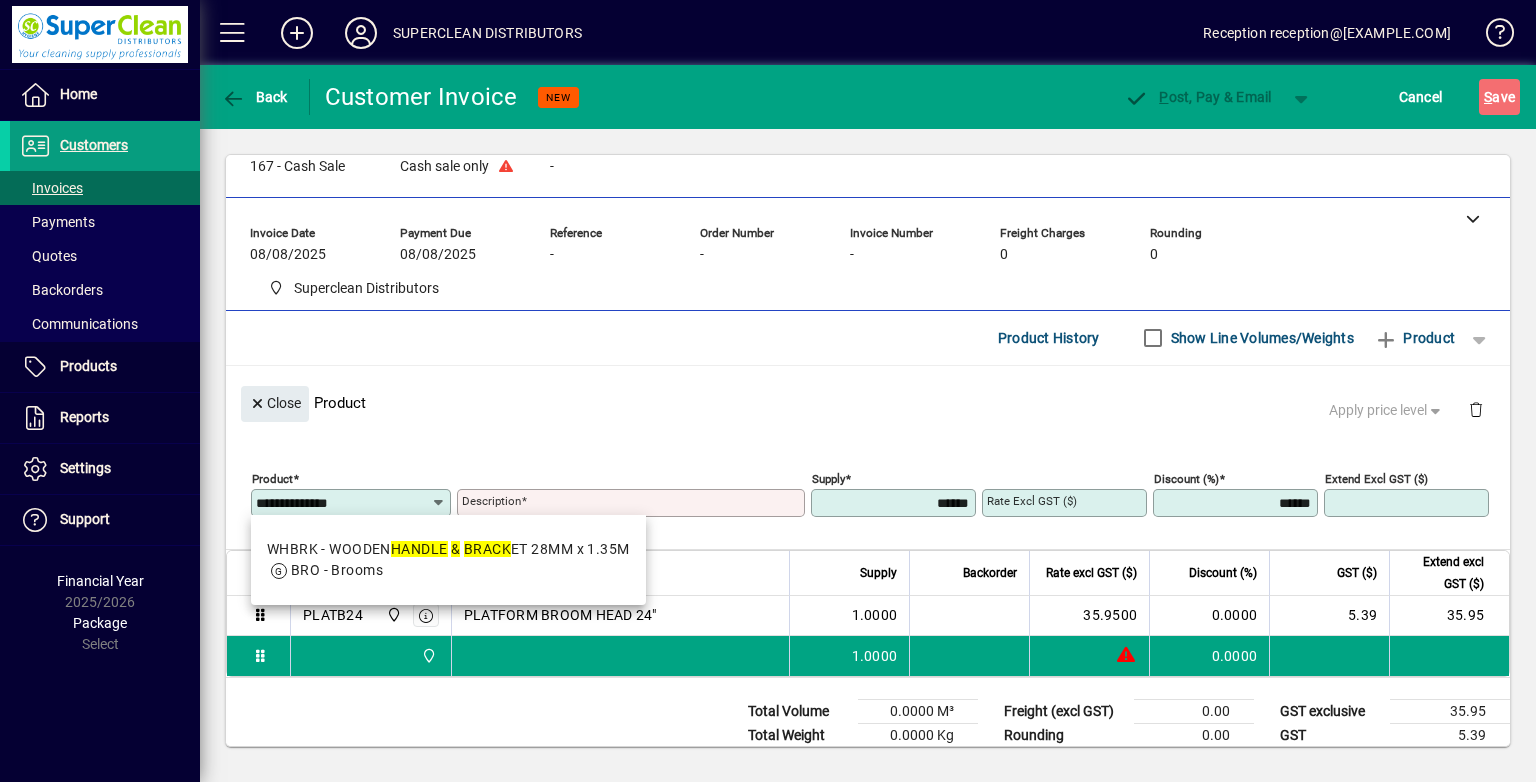 click on "BRO - Brooms" at bounding box center (448, 570) 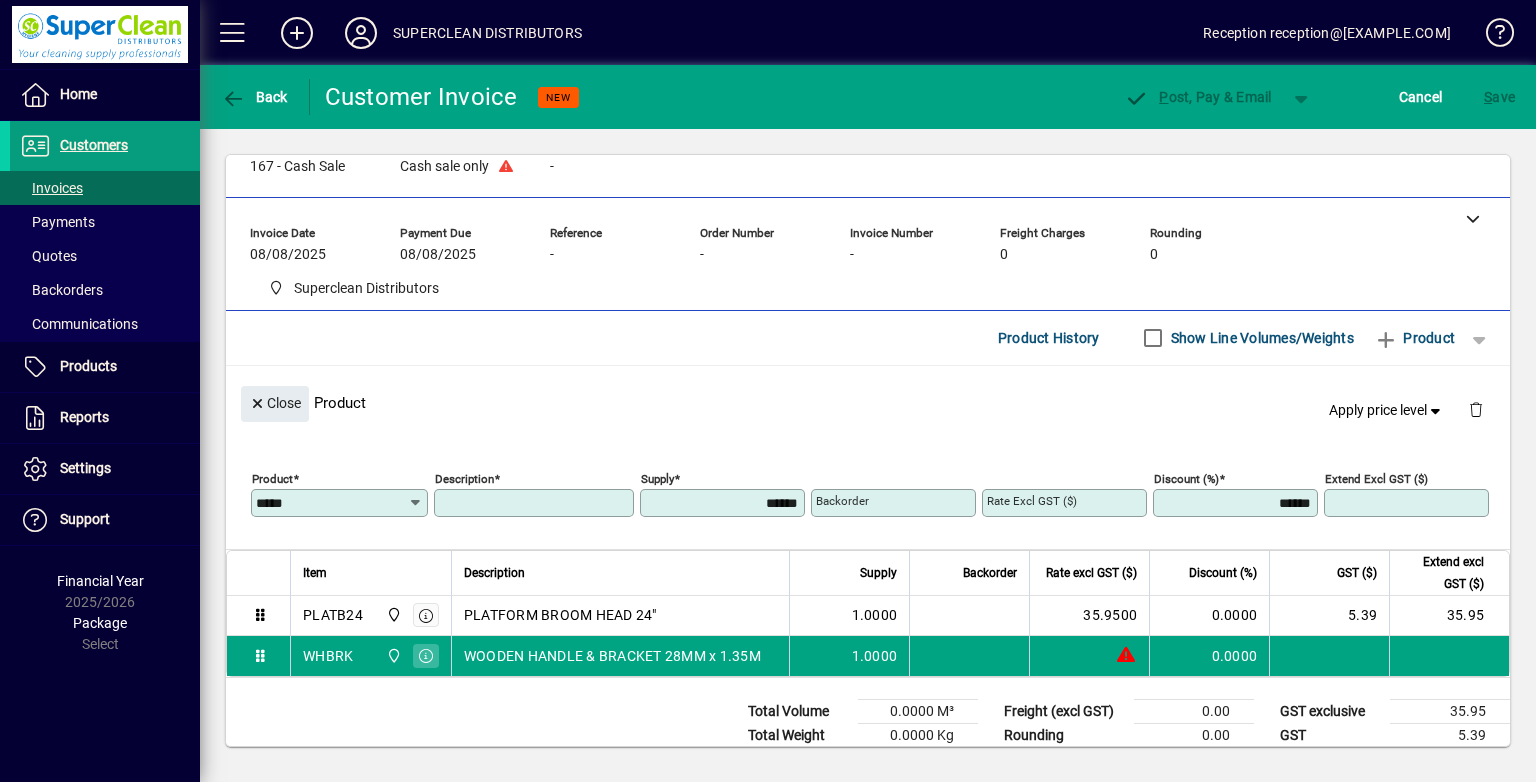 type on "**********" 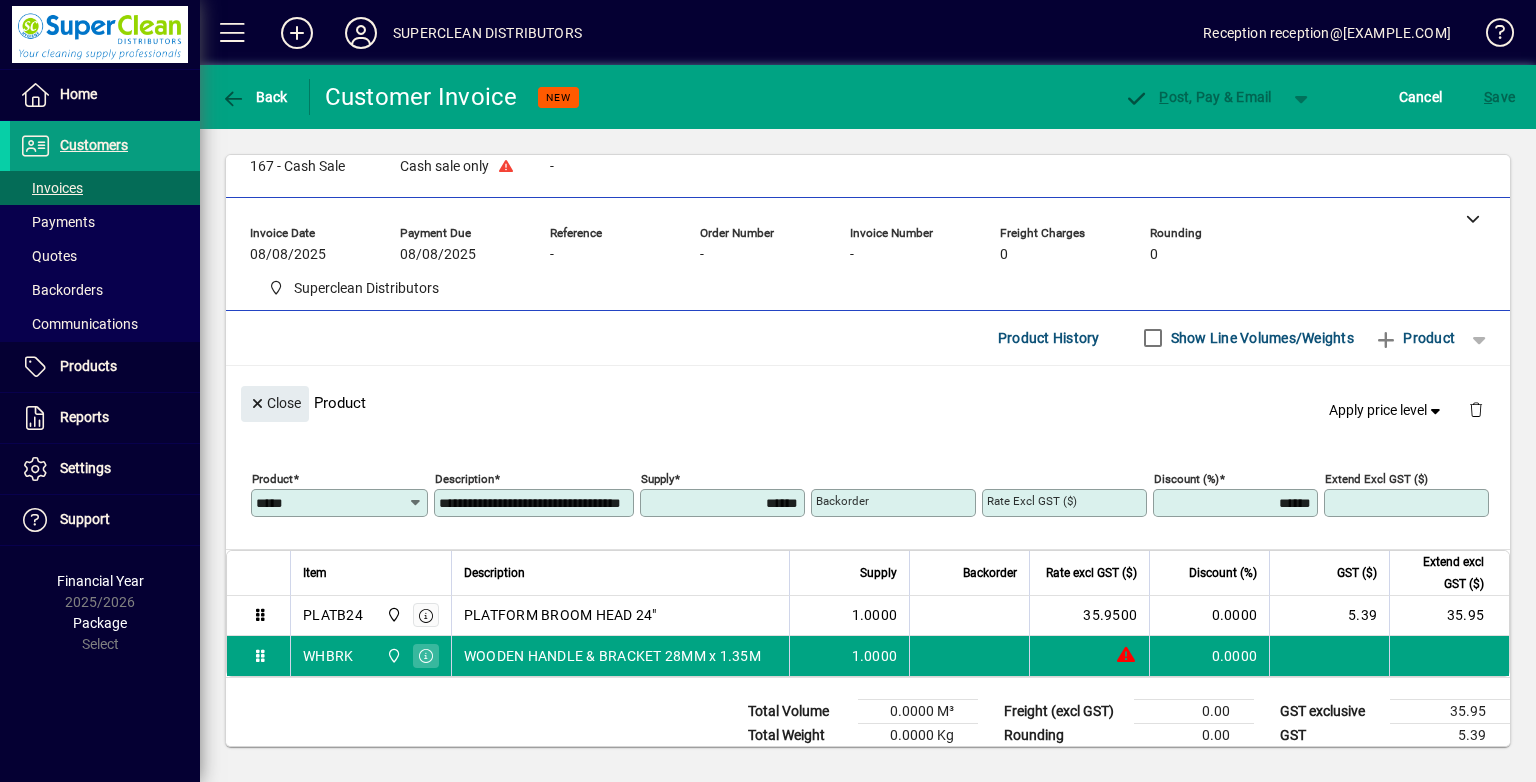 type on "*******" 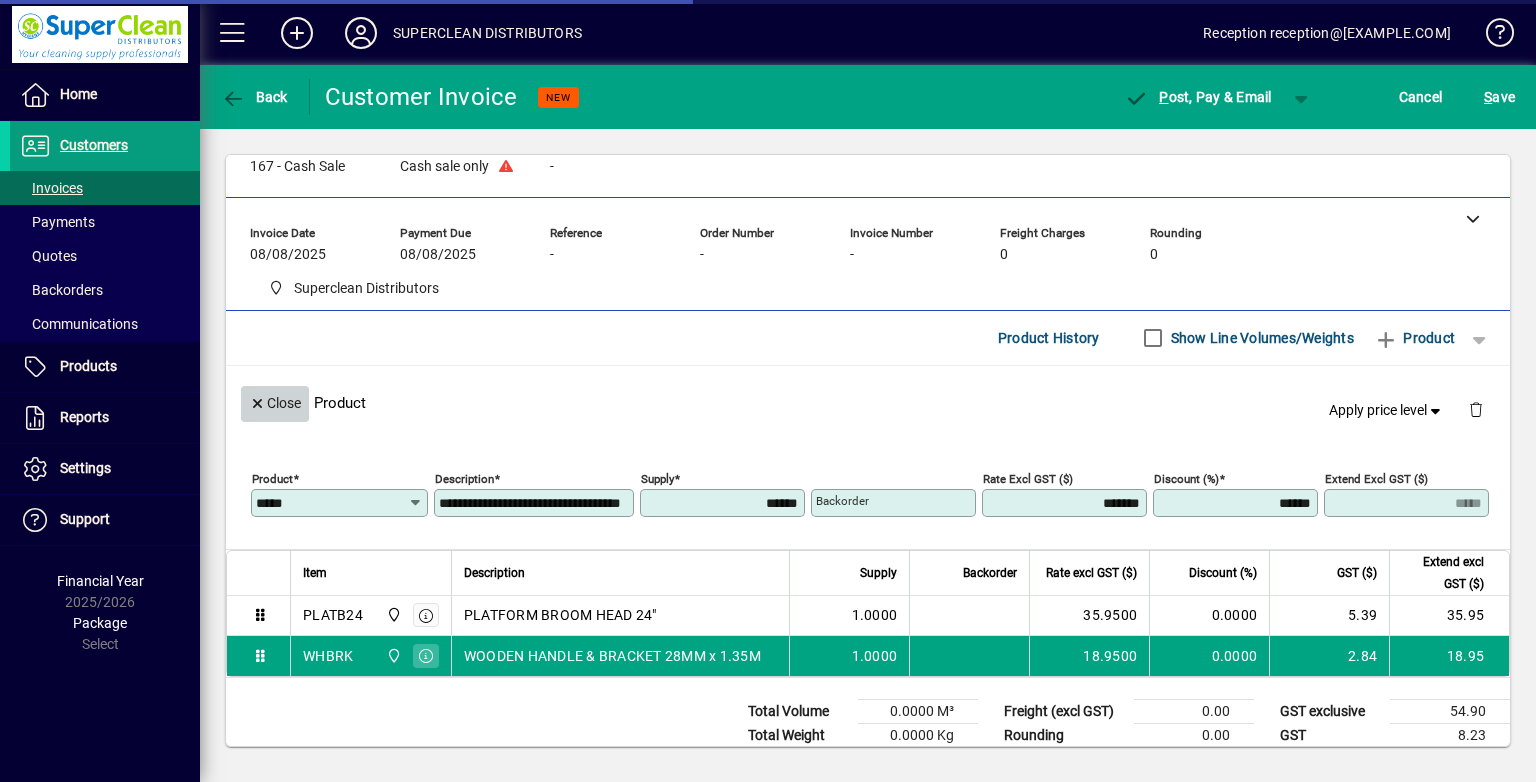 click on "Close" 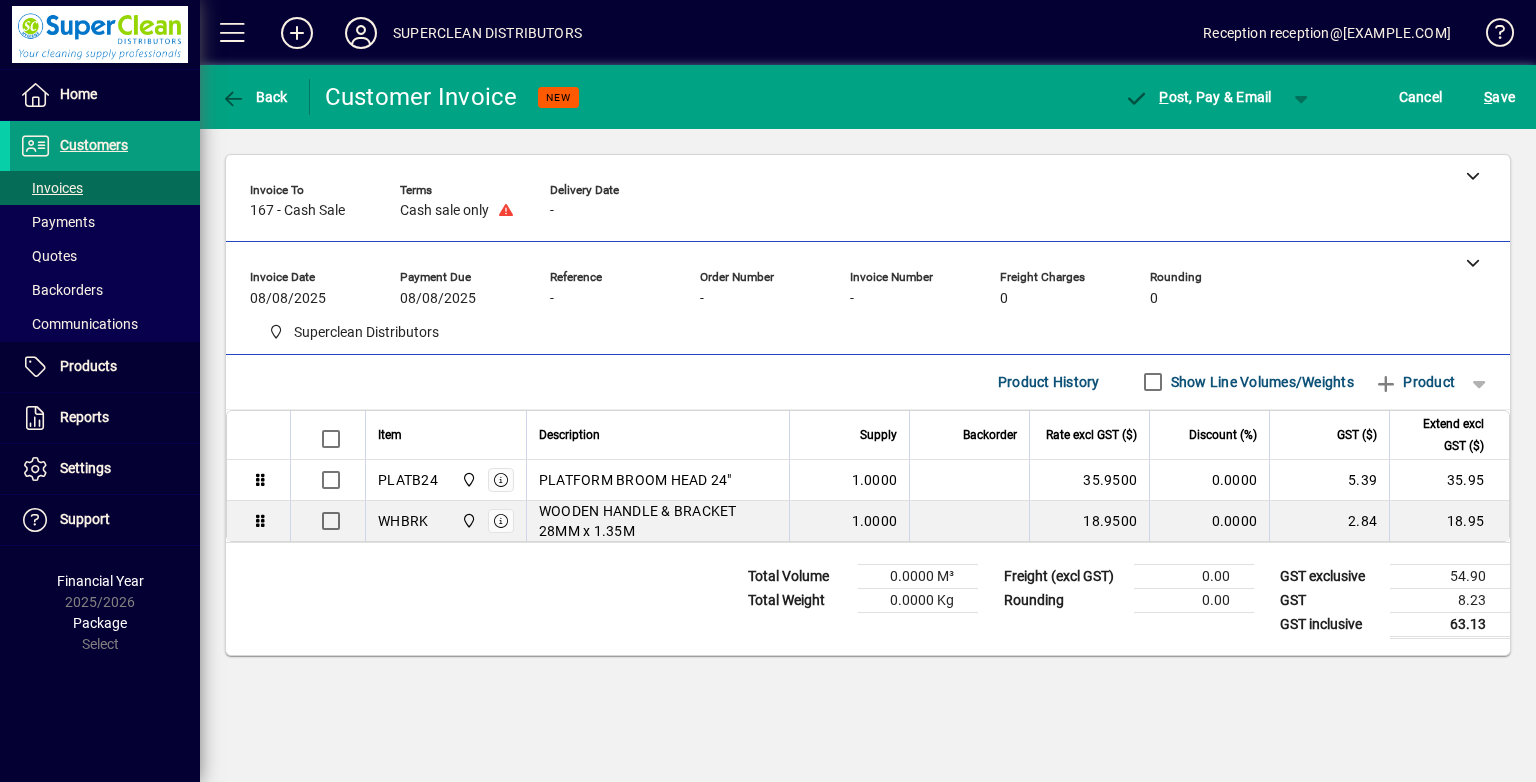 scroll, scrollTop: 0, scrollLeft: 0, axis: both 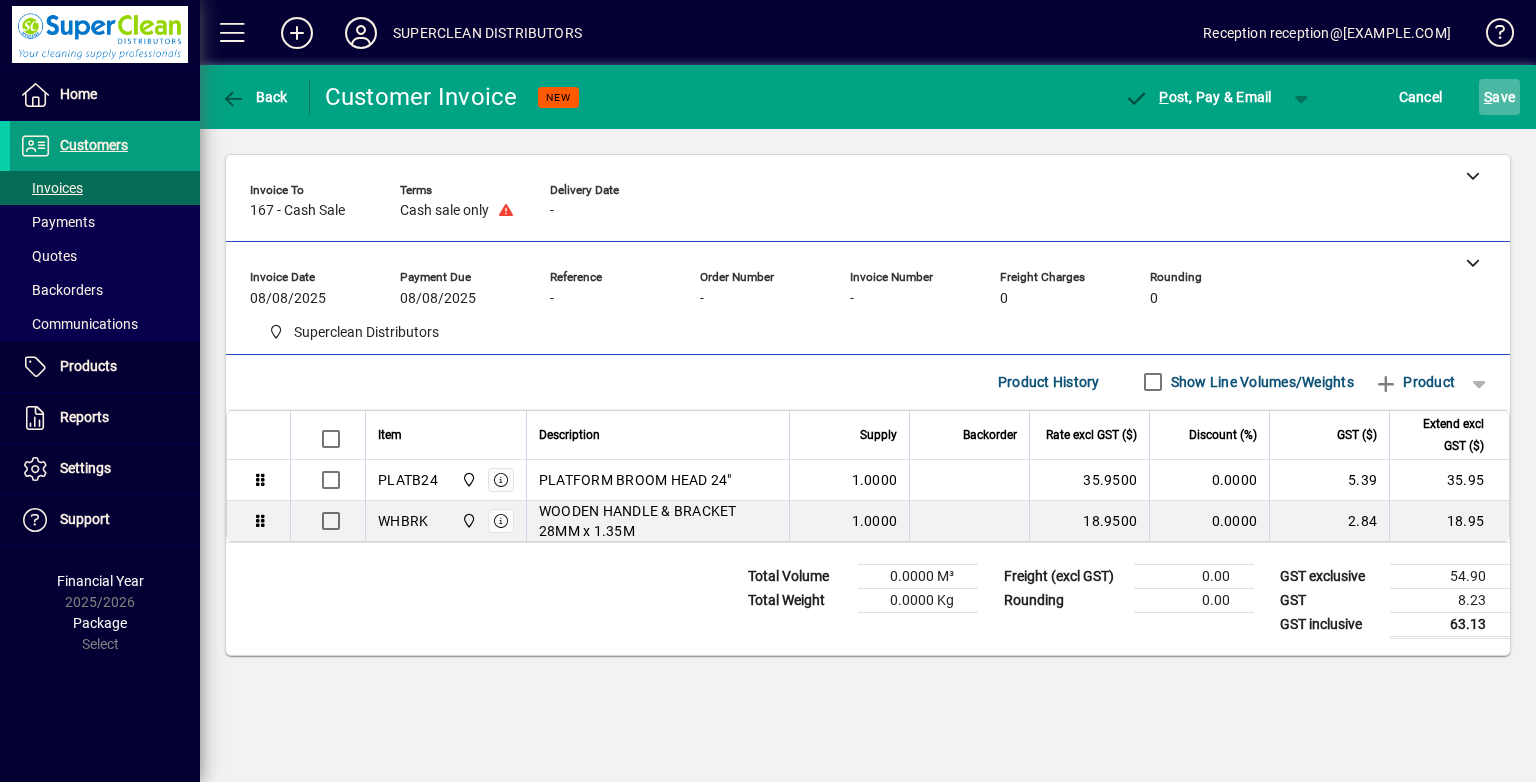 click on "S ave" 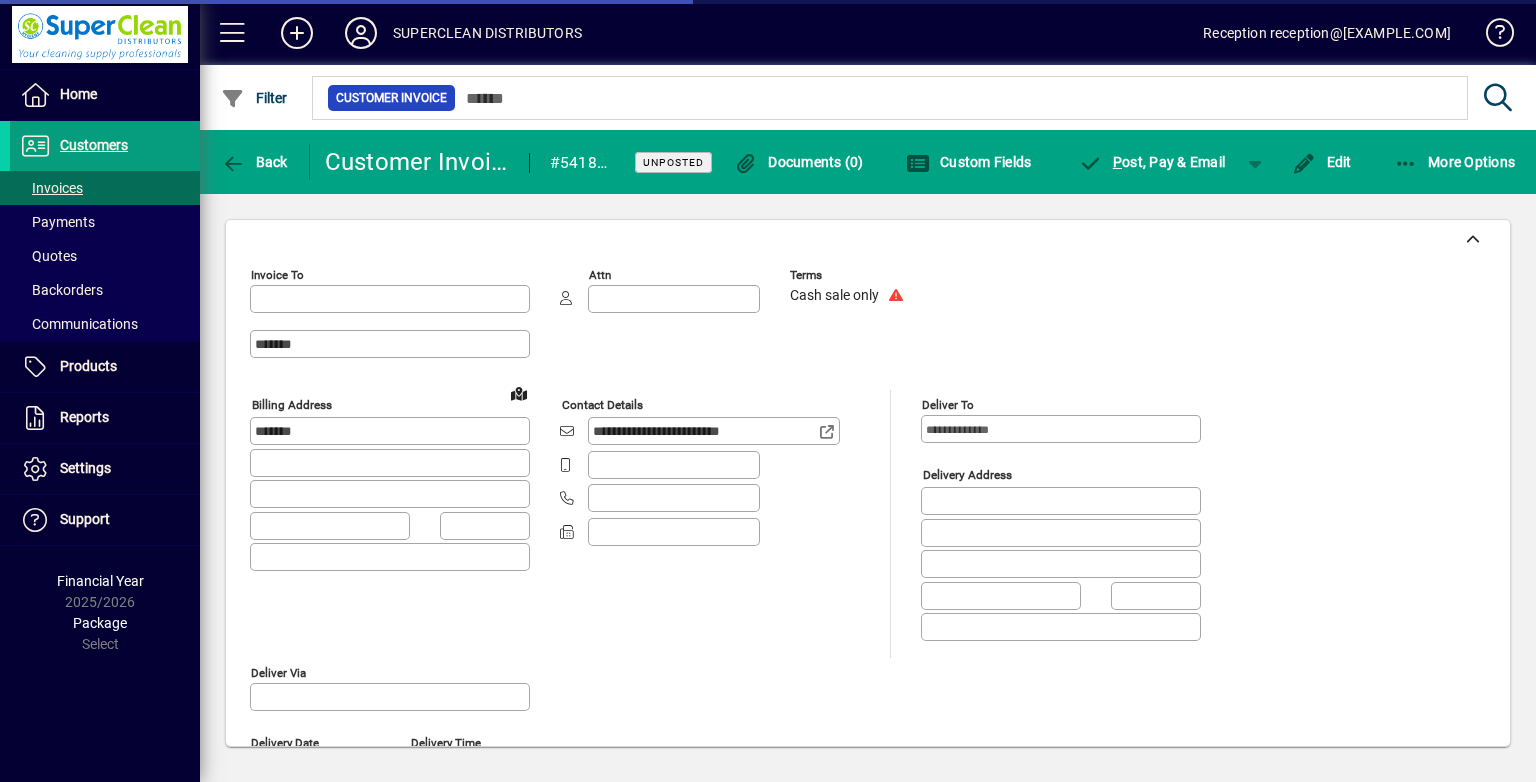 type on "**********" 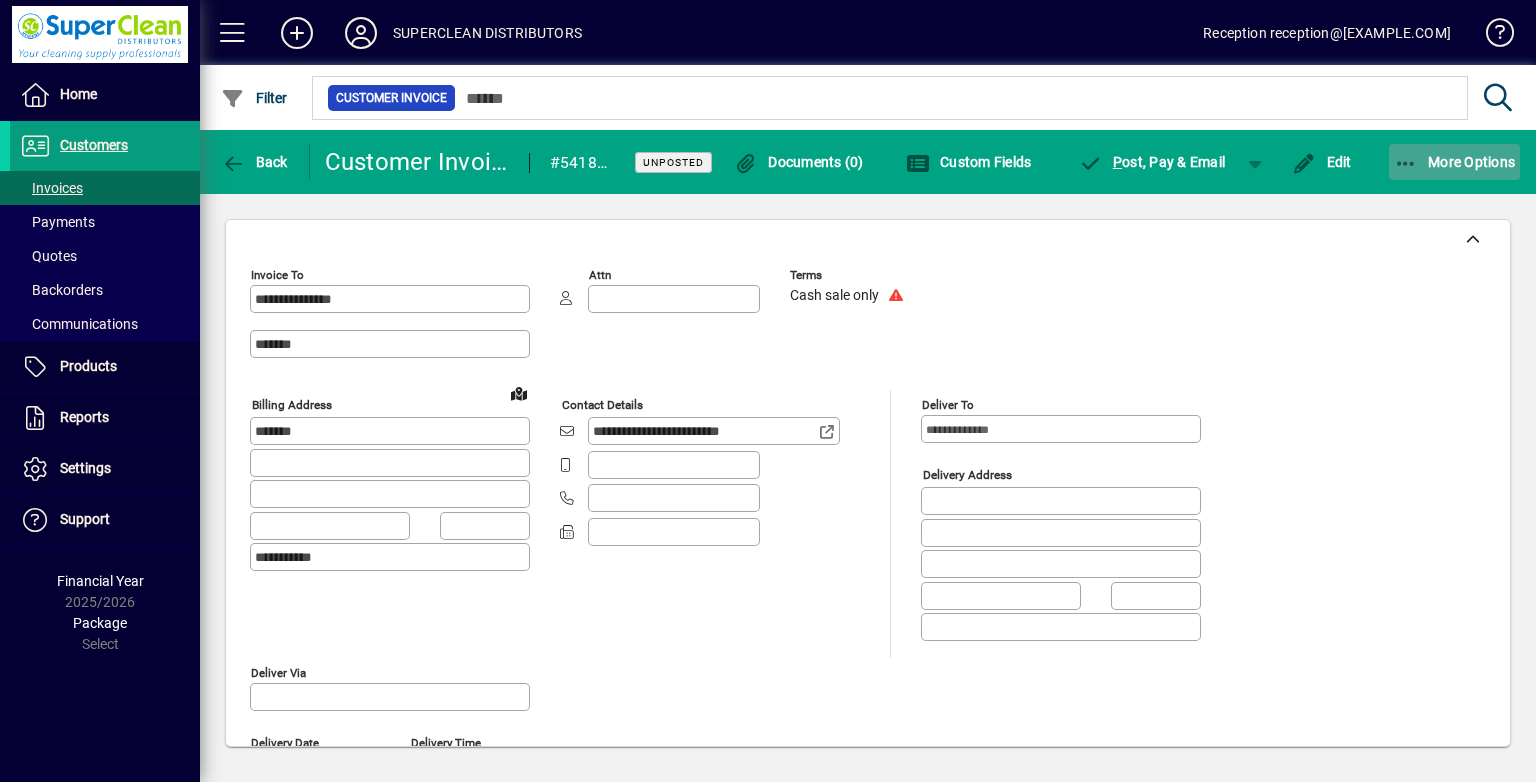 click on "More Options" 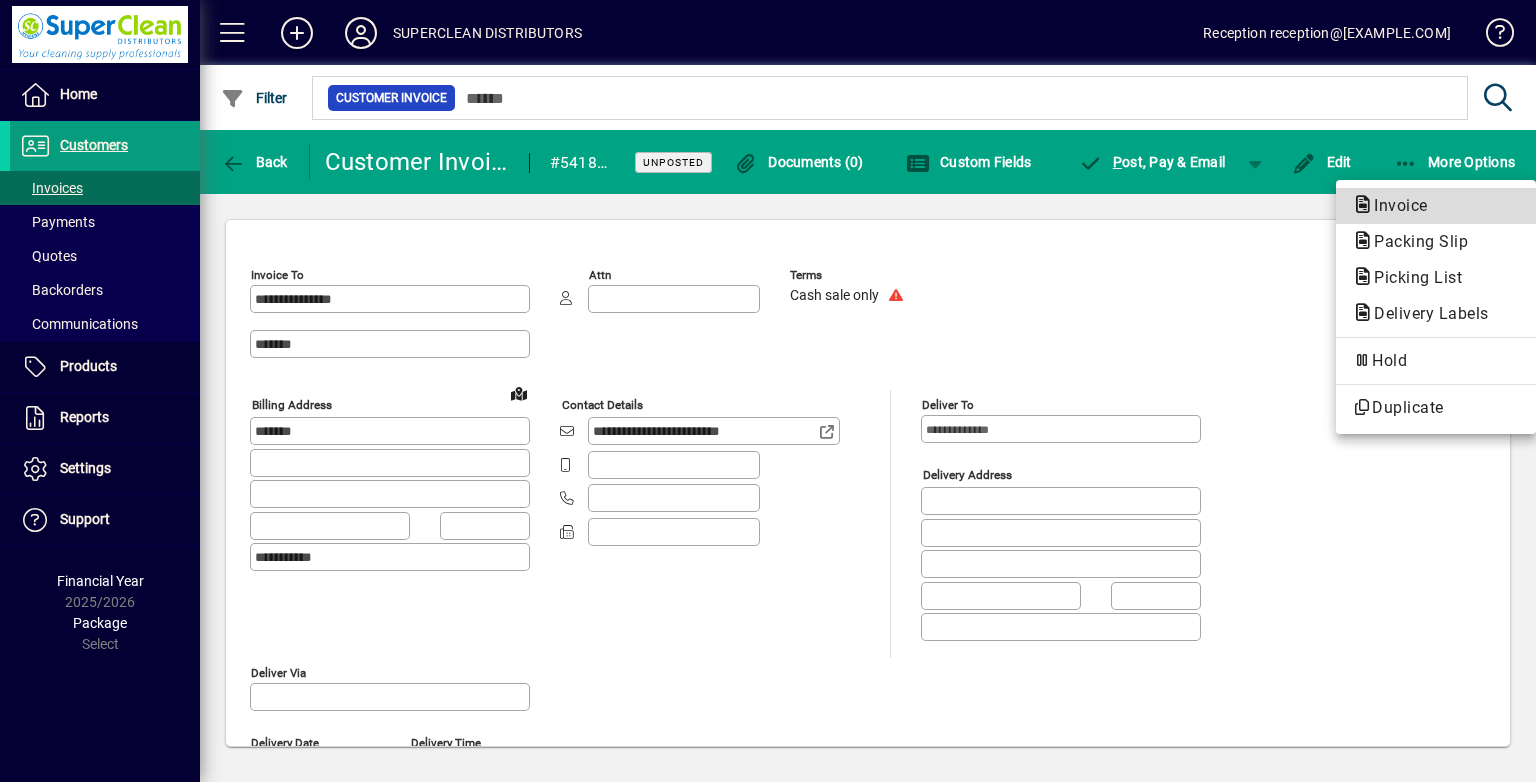 click 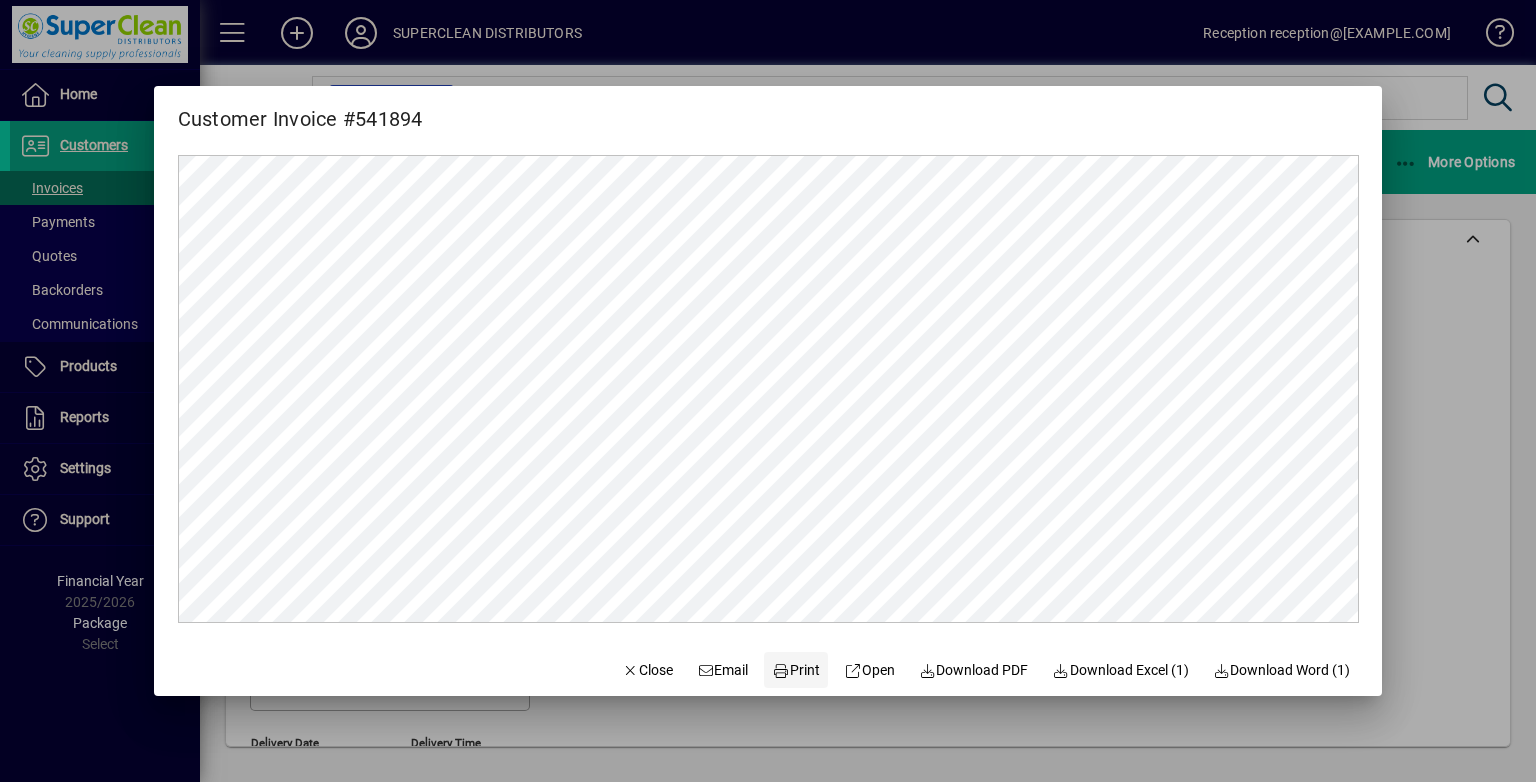 scroll, scrollTop: 0, scrollLeft: 0, axis: both 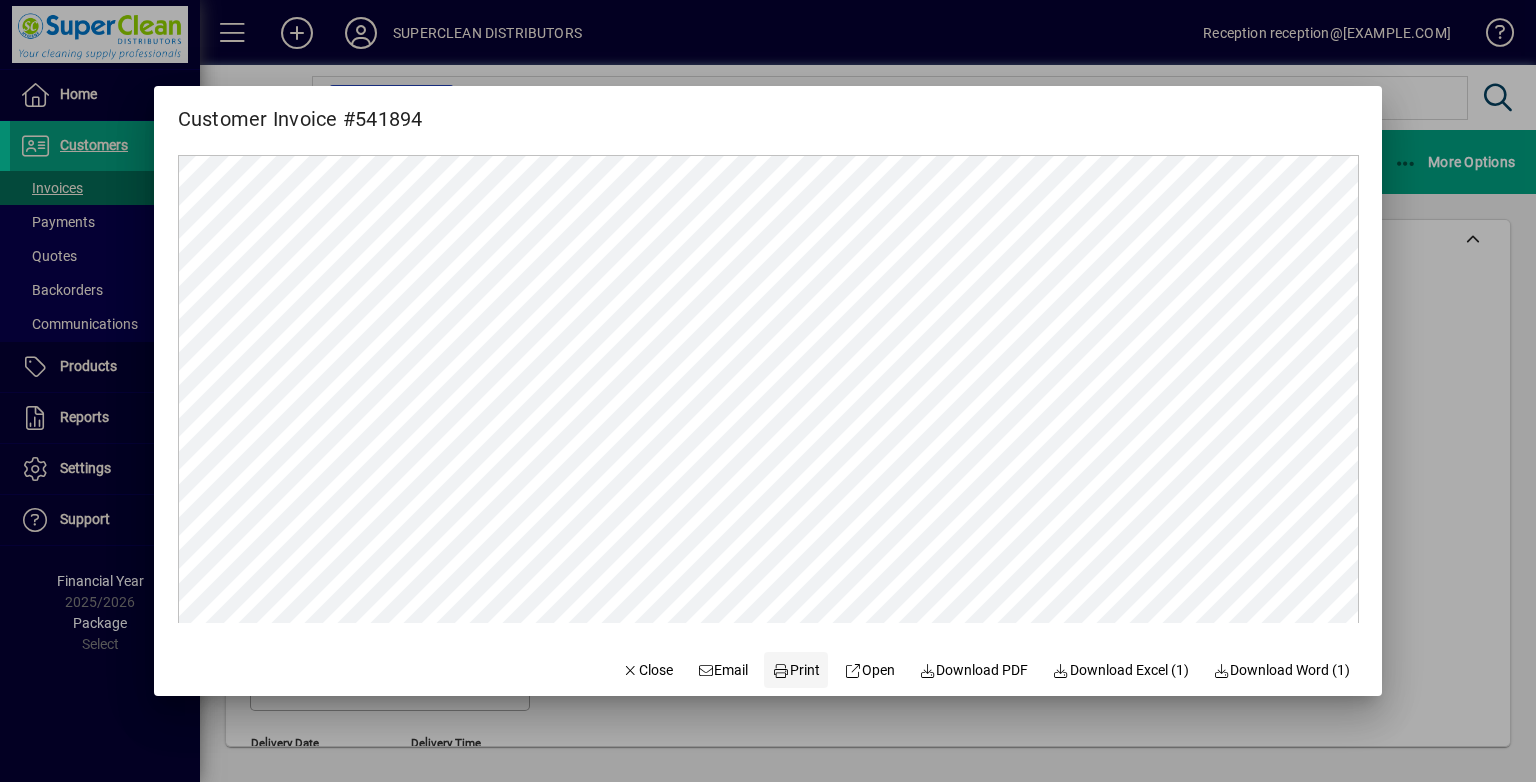 click on "Print" 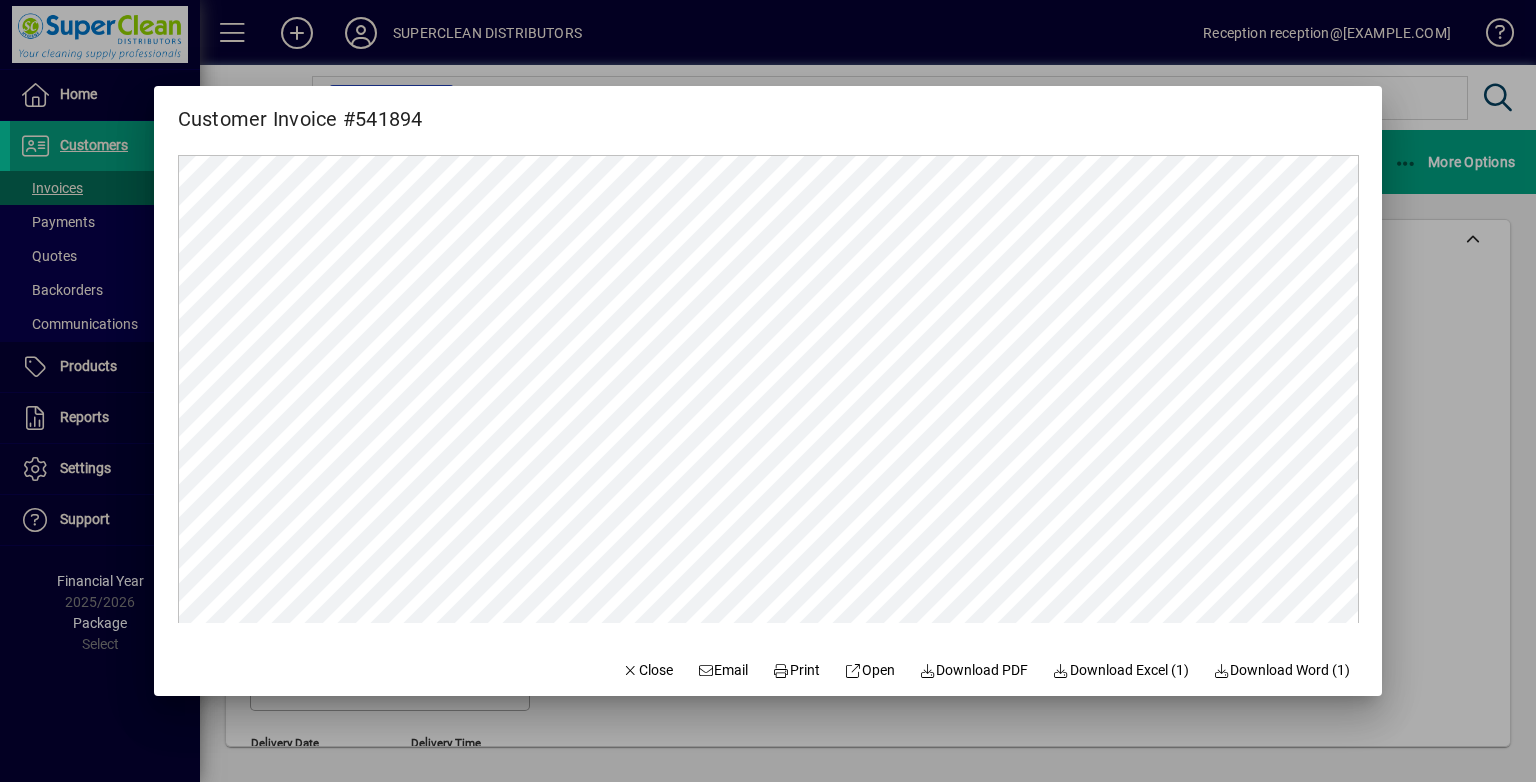 drag, startPoint x: 1427, startPoint y: 559, endPoint x: 1431, endPoint y: 537, distance: 22.36068 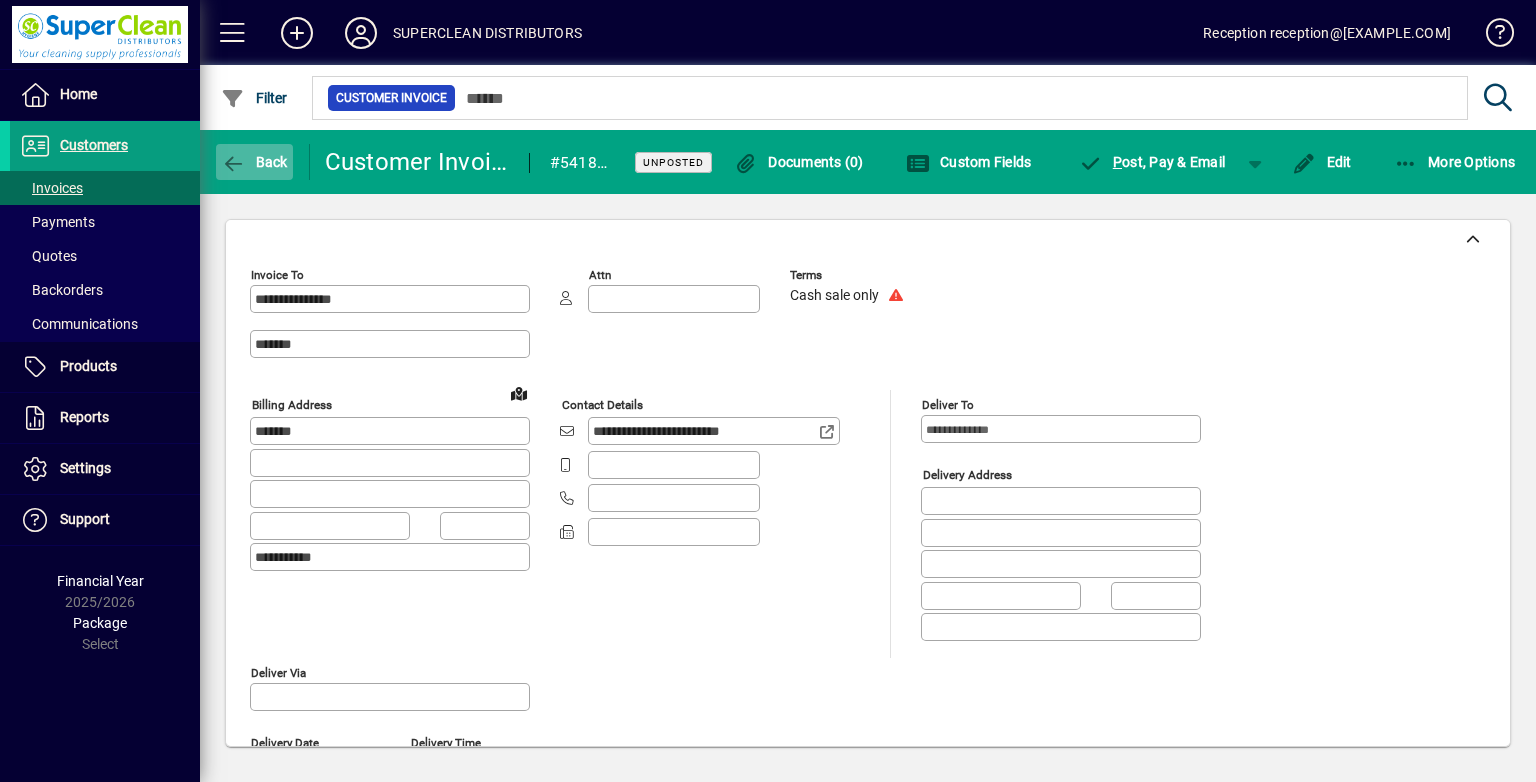 click 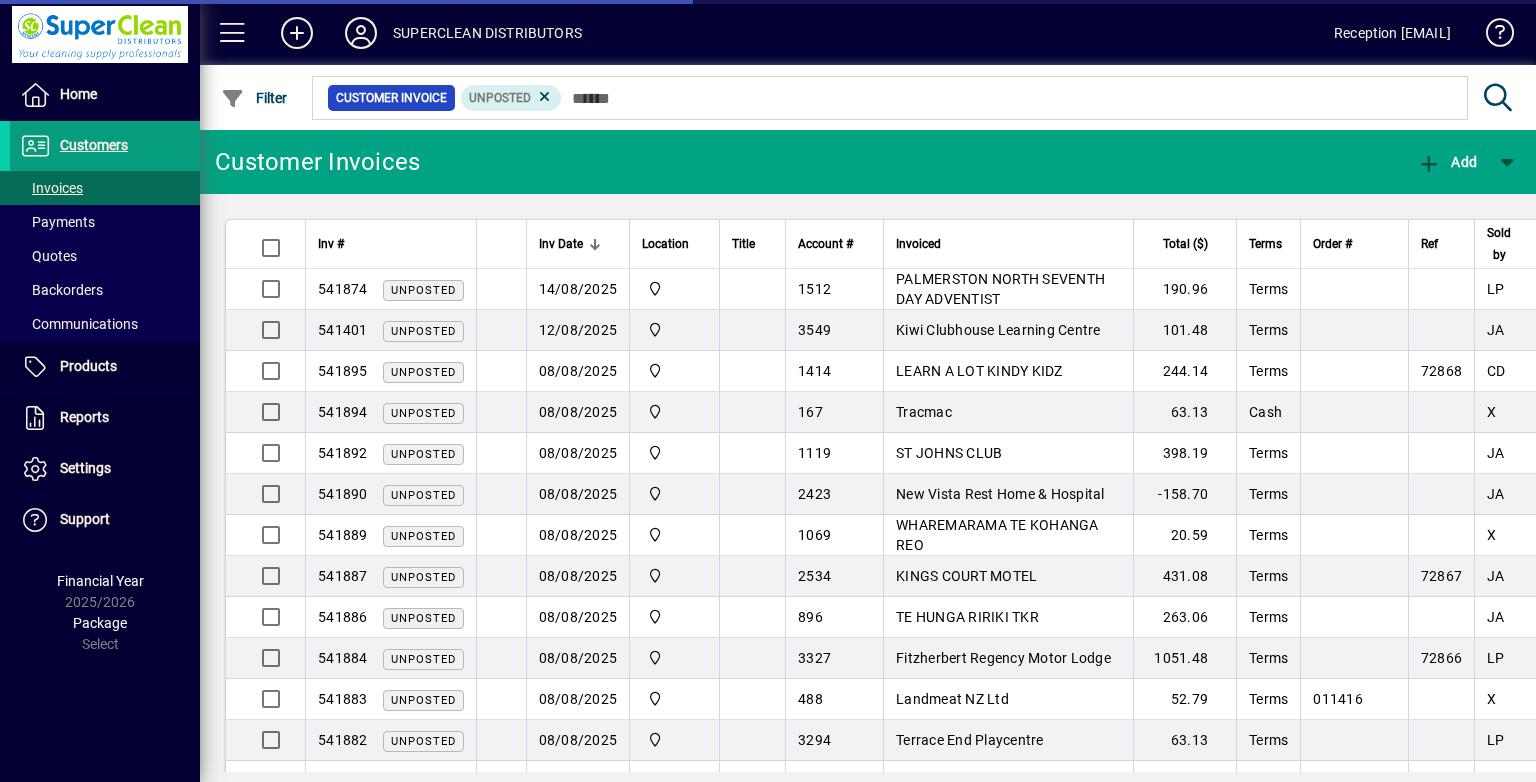 scroll, scrollTop: 0, scrollLeft: 0, axis: both 